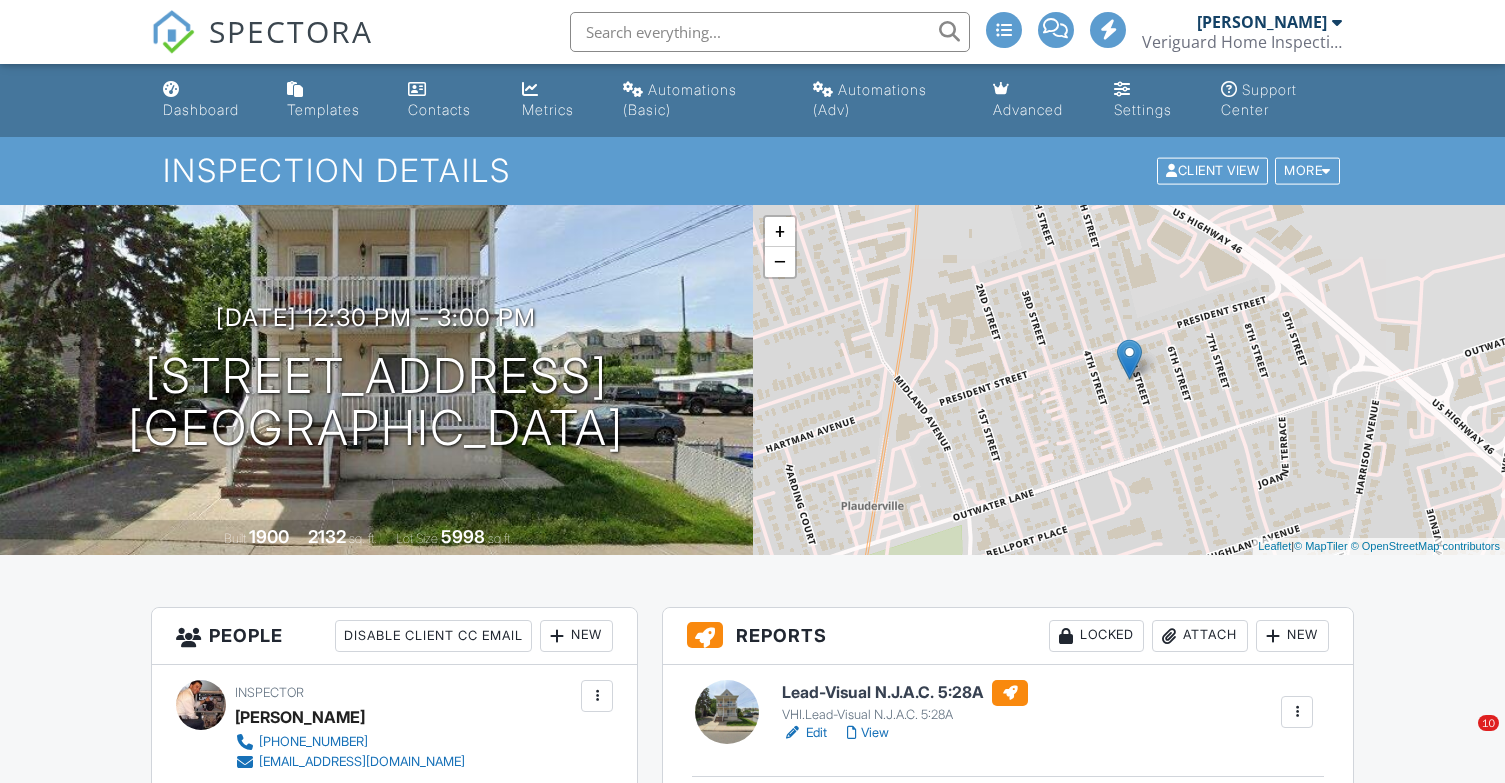 scroll, scrollTop: 0, scrollLeft: 0, axis: both 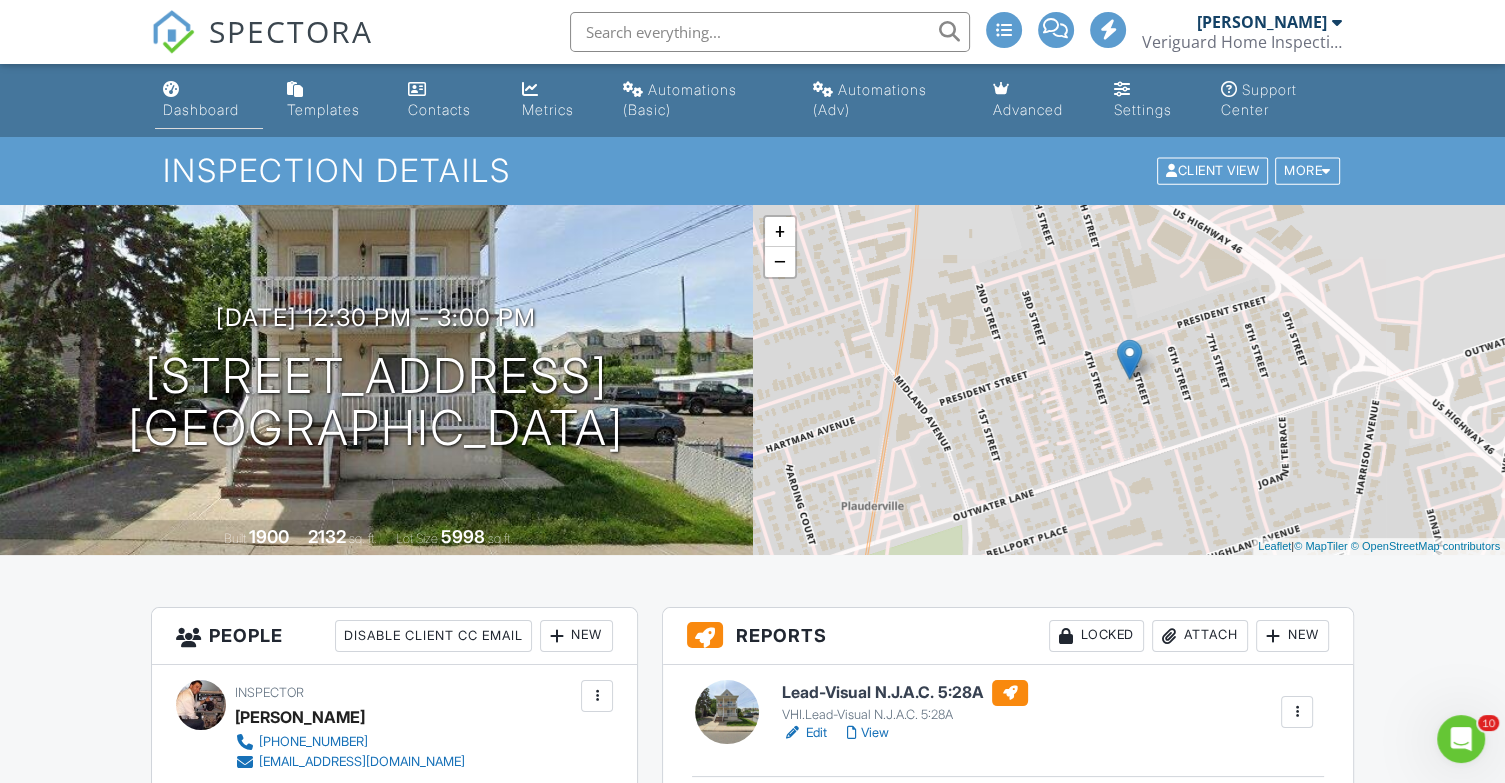 click on "Dashboard" at bounding box center (201, 109) 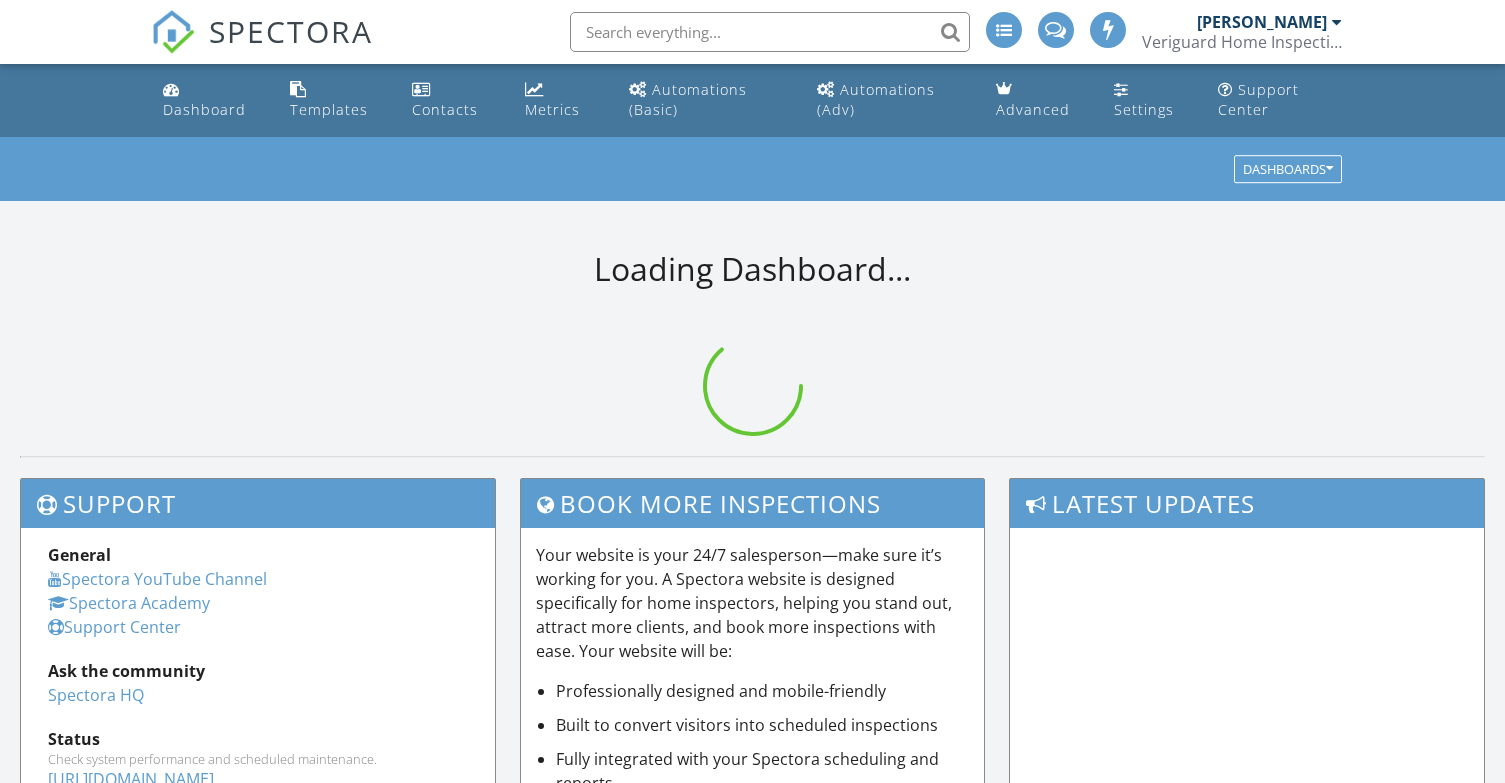 scroll, scrollTop: 0, scrollLeft: 0, axis: both 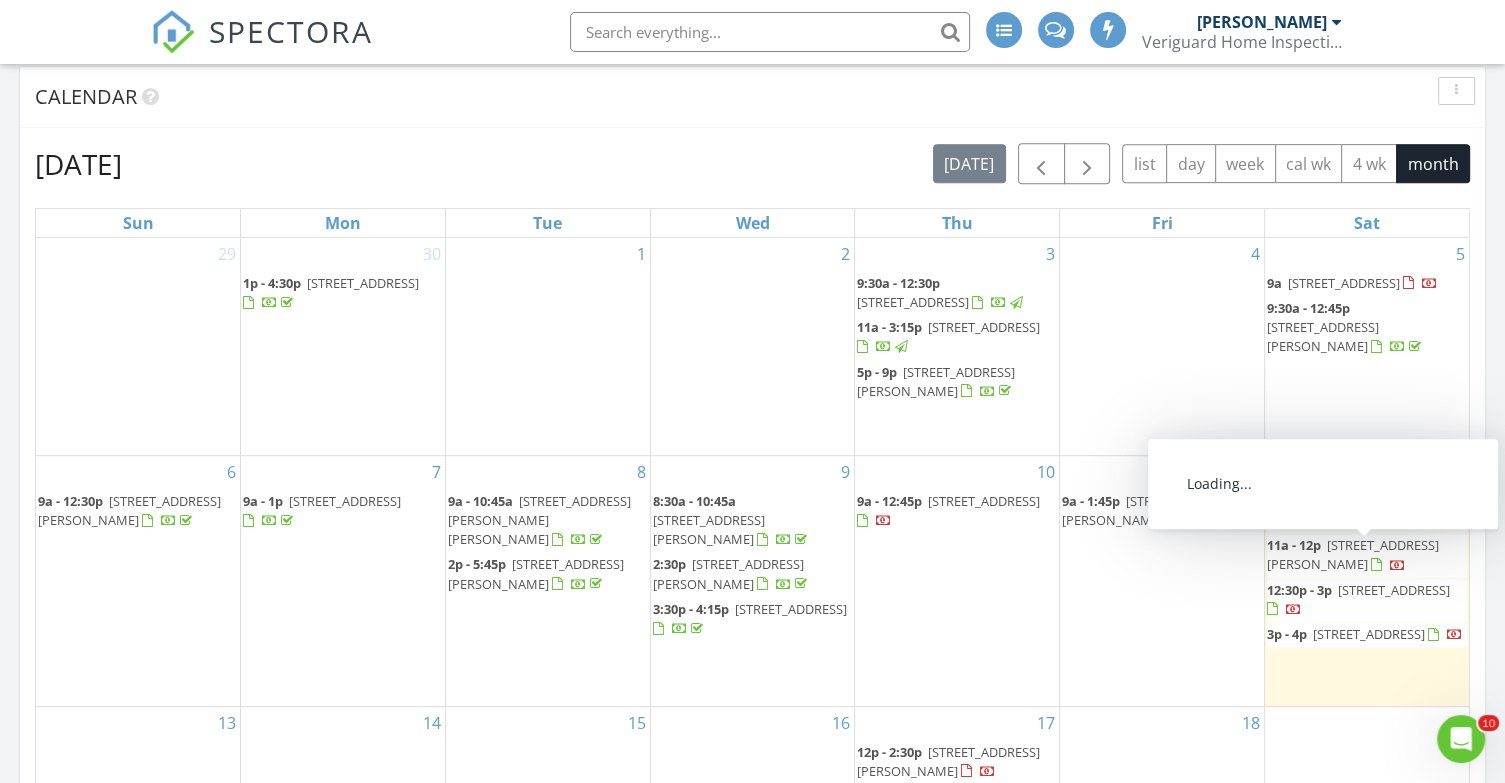 click on "69 Alden St 2nd floor, Wallington 07057" at bounding box center [1401, 501] 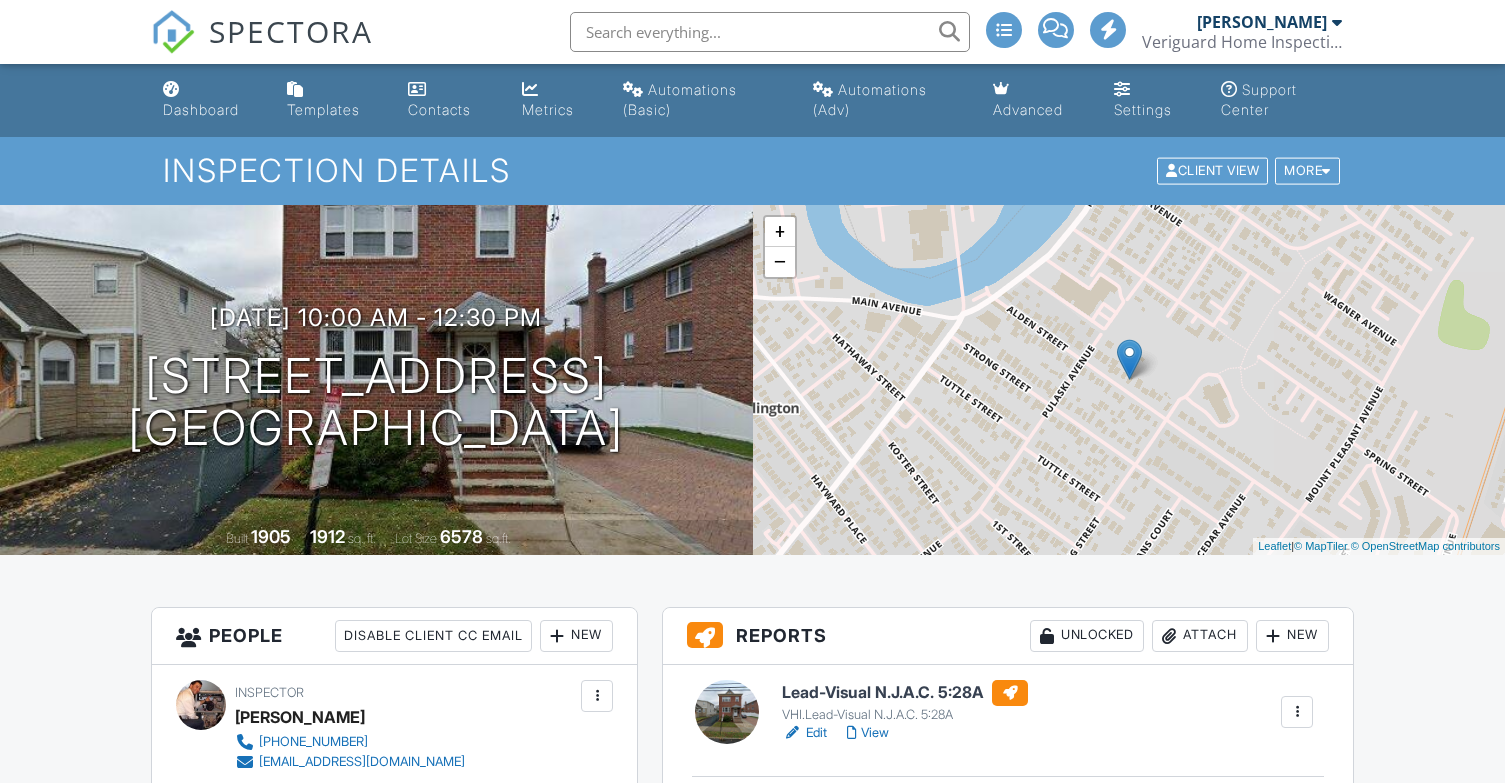 scroll, scrollTop: 0, scrollLeft: 0, axis: both 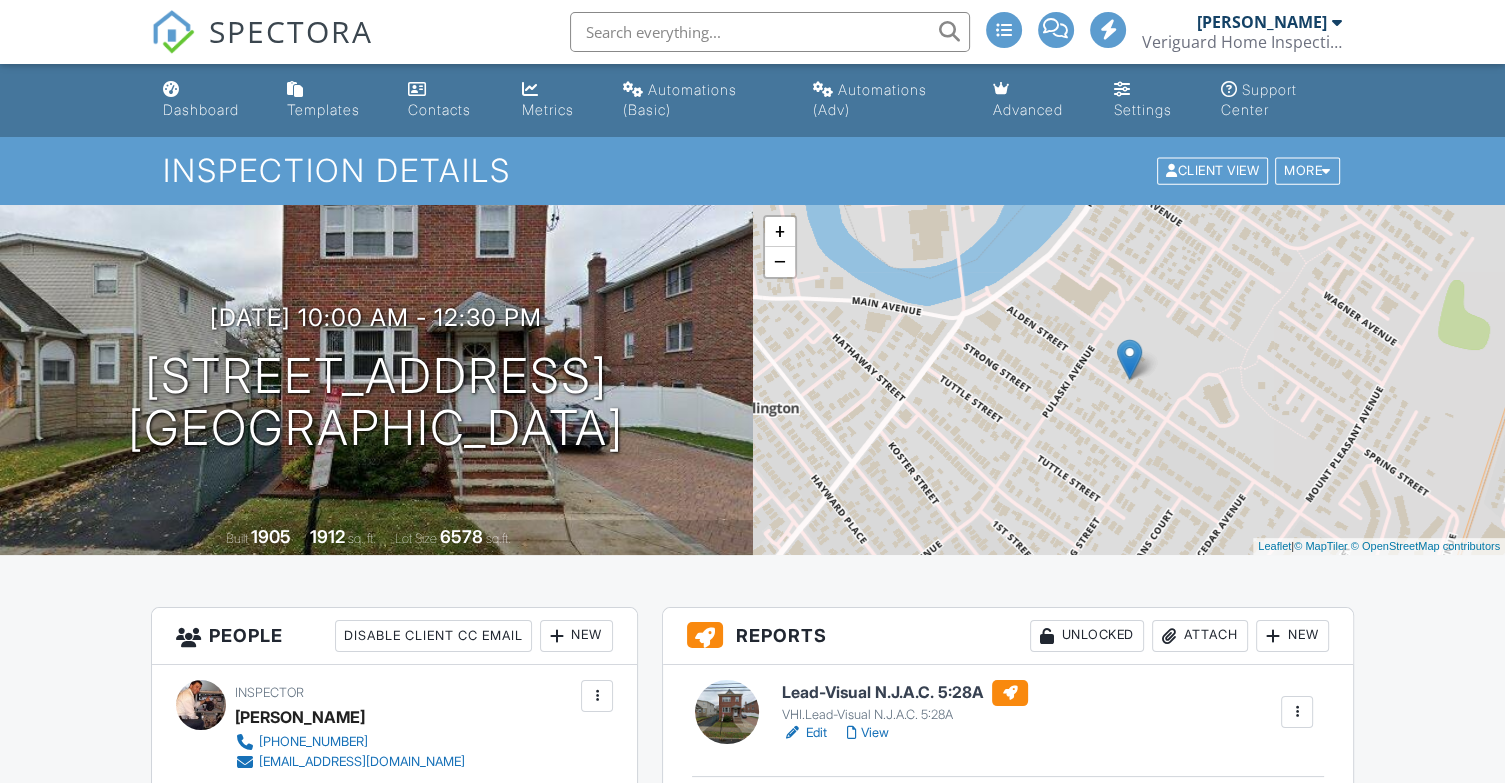 click on "View" at bounding box center (868, 733) 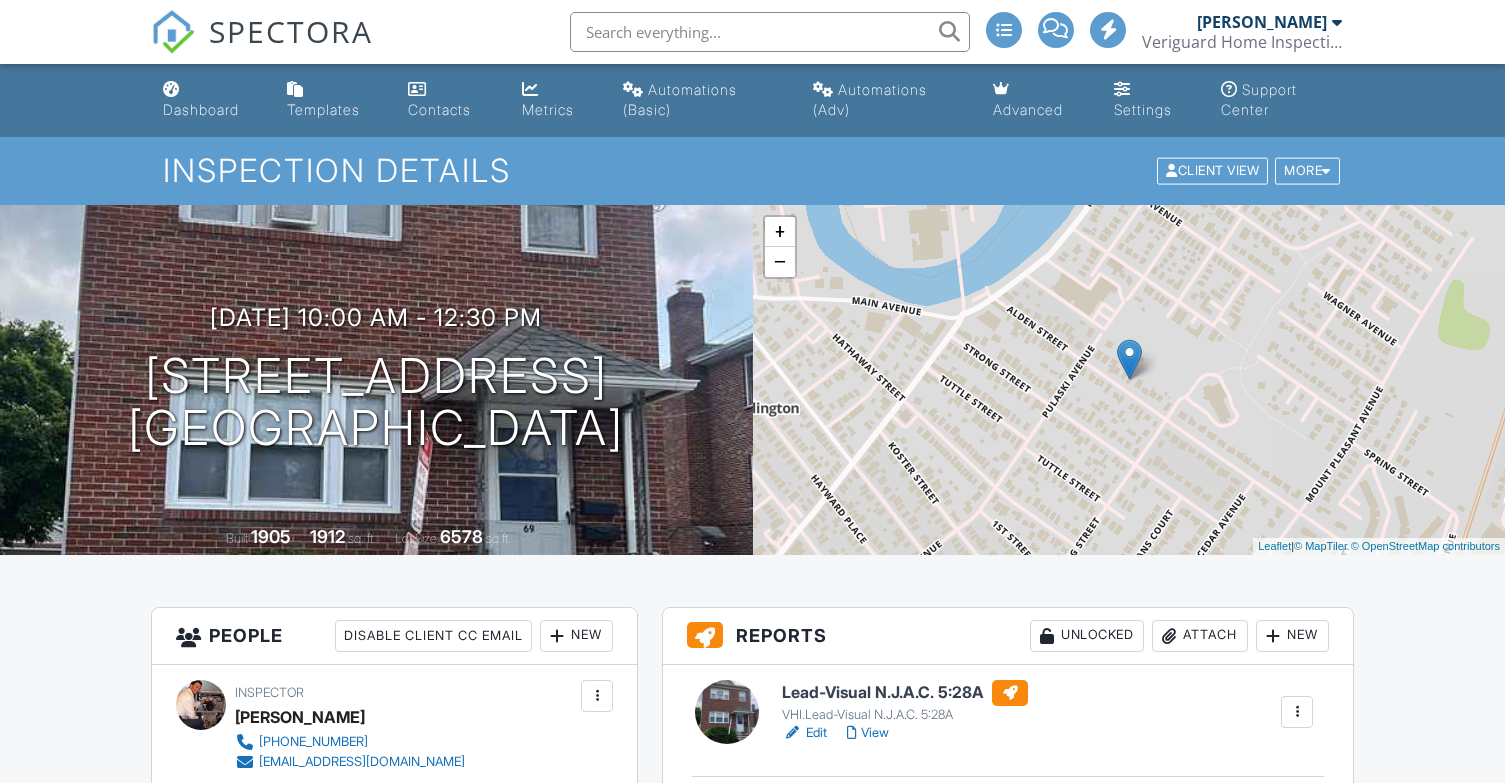 scroll, scrollTop: 333, scrollLeft: 0, axis: vertical 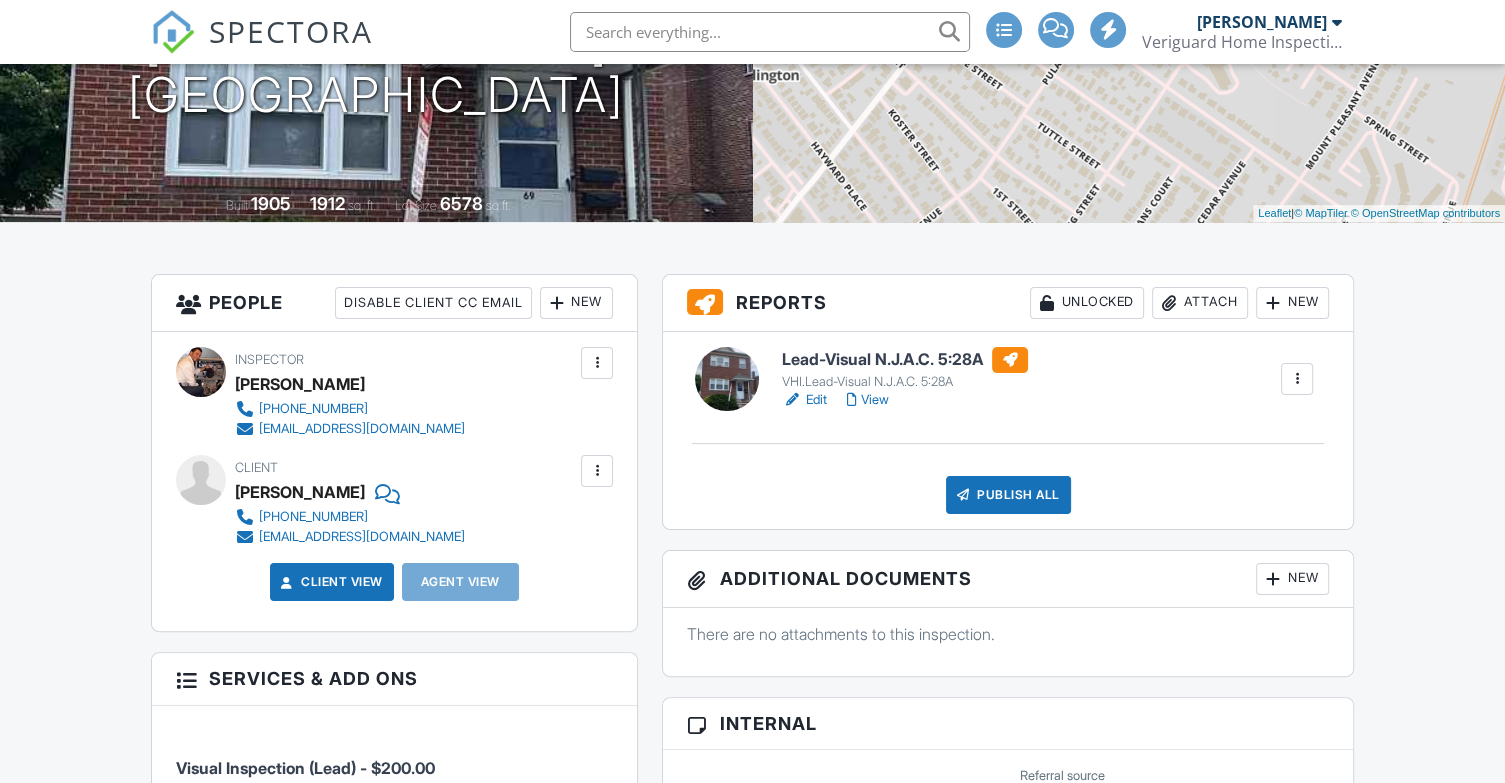 click on "View" at bounding box center [868, 400] 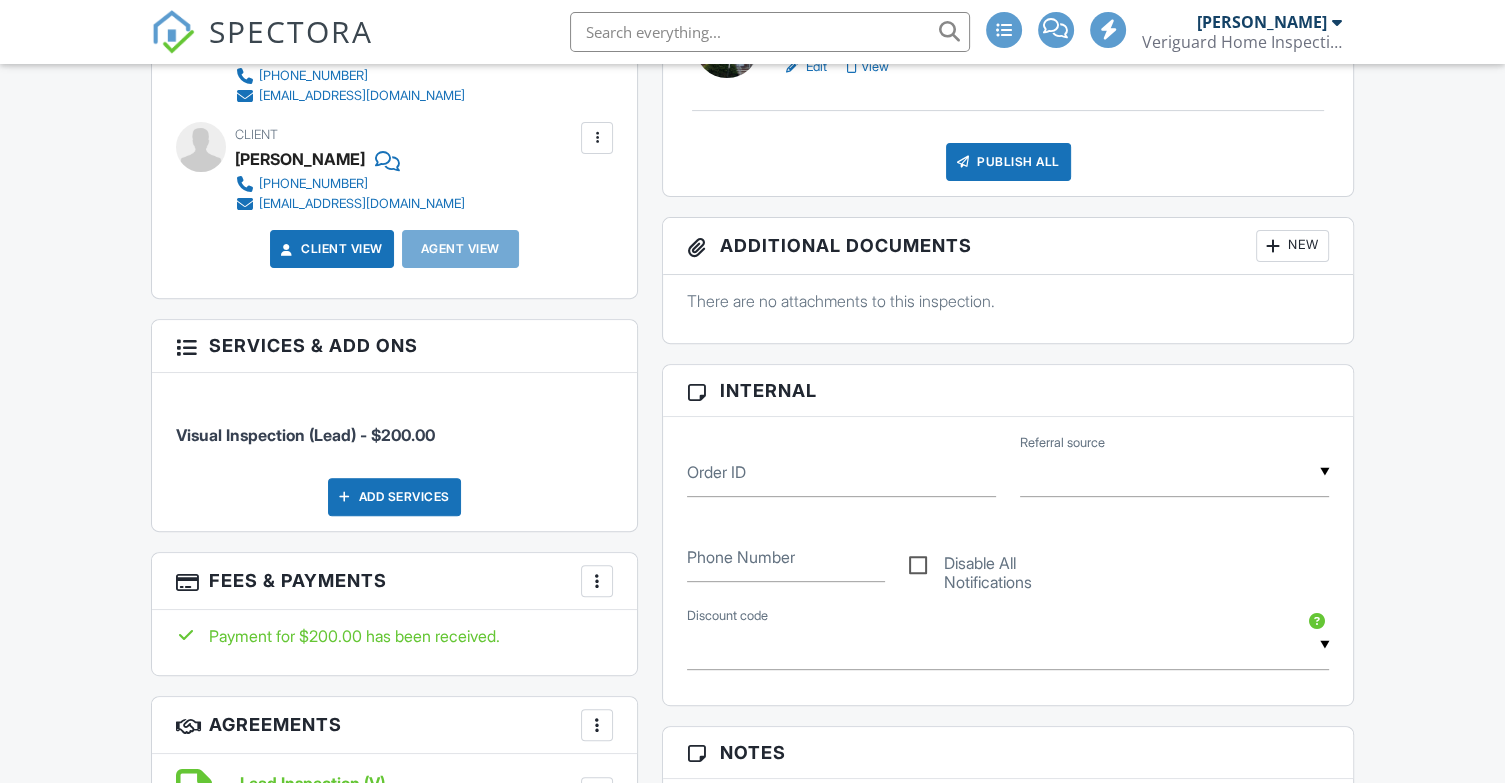scroll, scrollTop: 0, scrollLeft: 0, axis: both 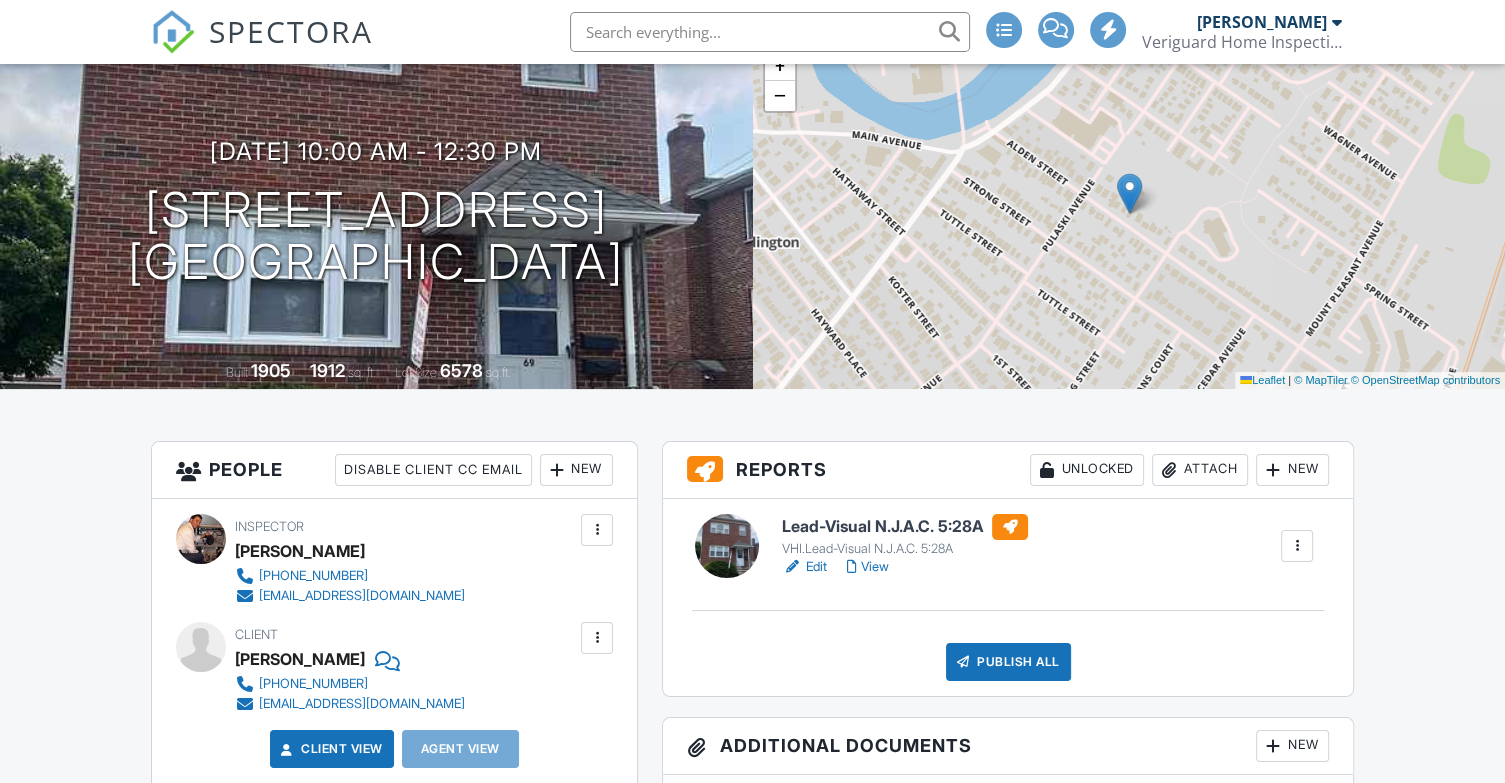 click on "View" at bounding box center [868, 567] 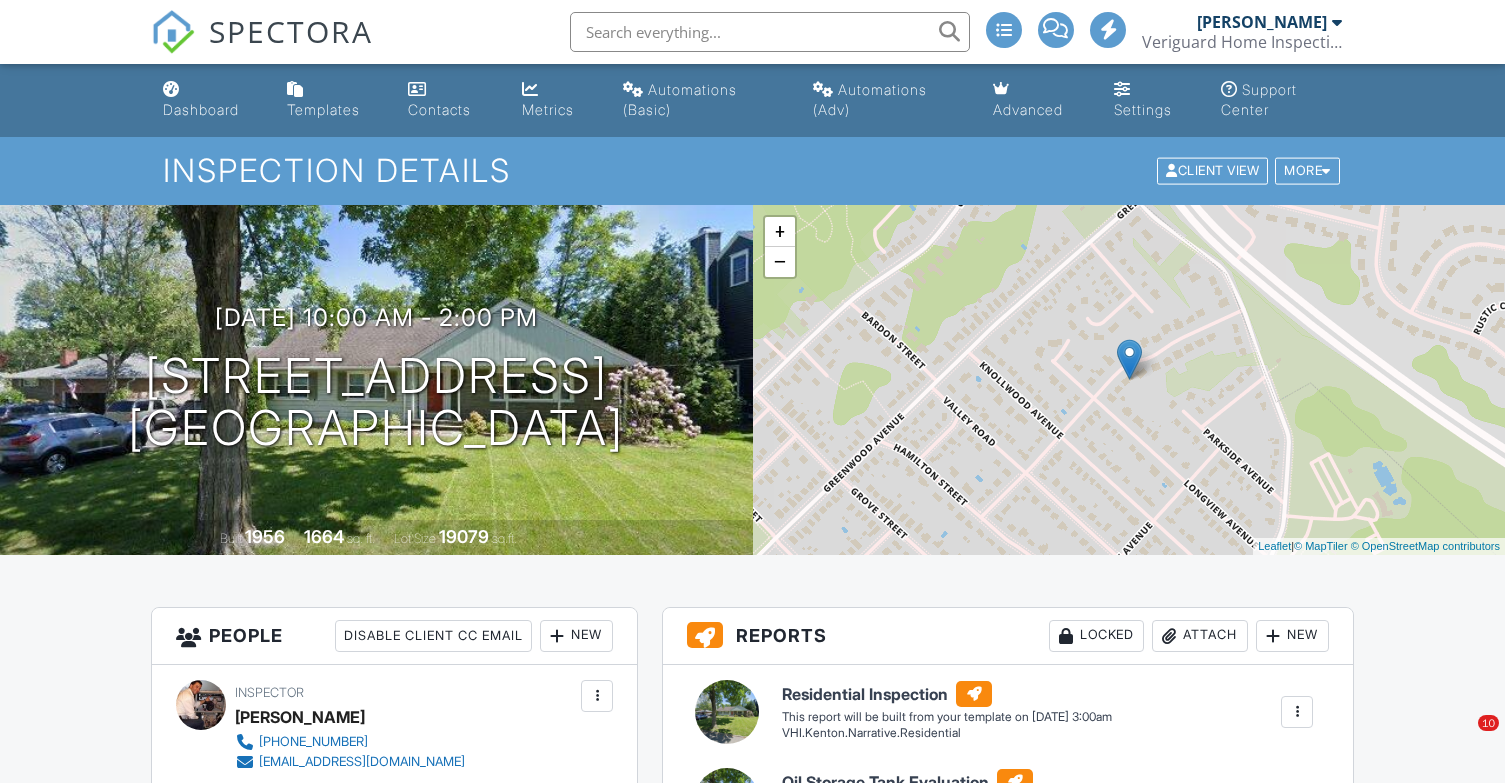 scroll, scrollTop: 2081, scrollLeft: 0, axis: vertical 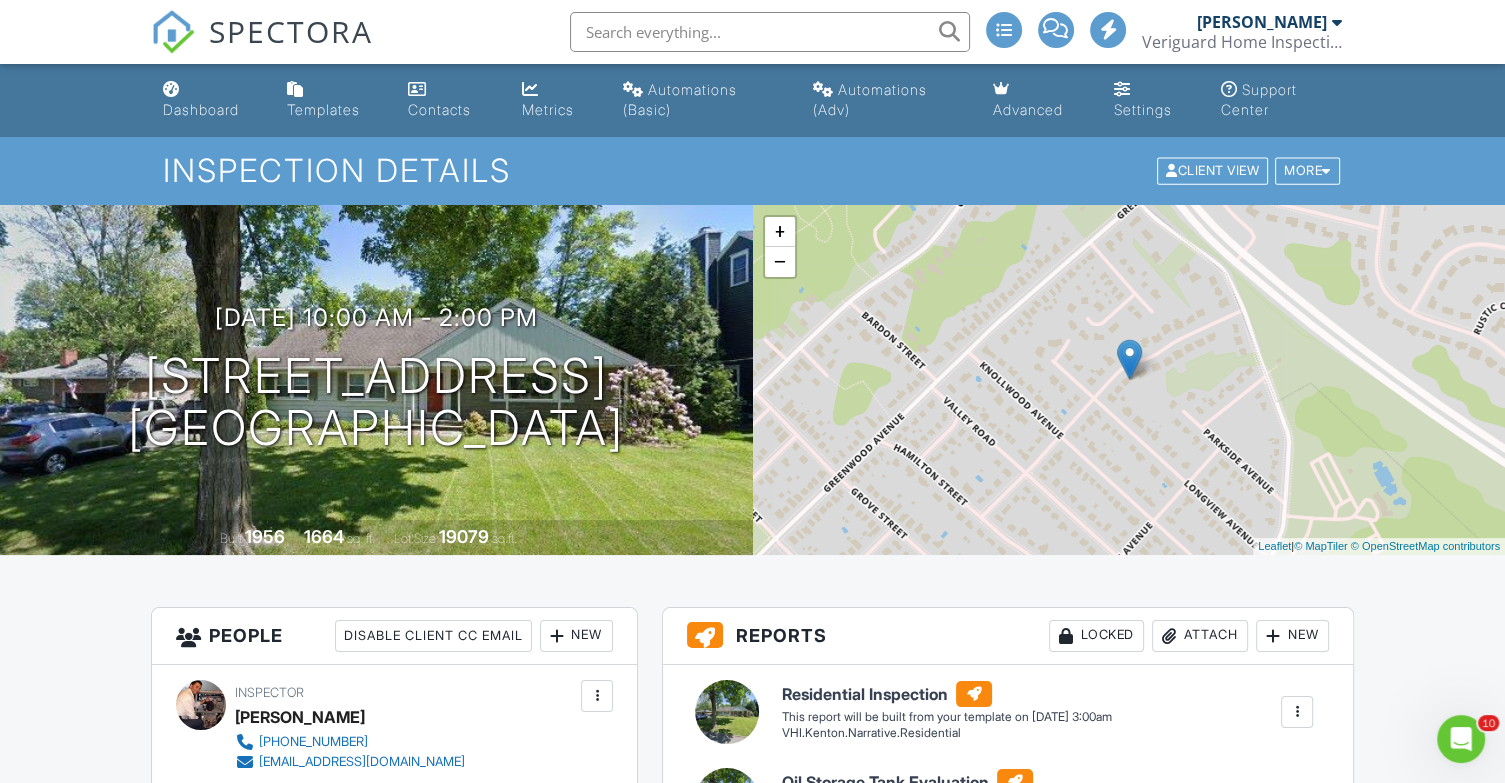 click on "Dashboard" at bounding box center [201, 109] 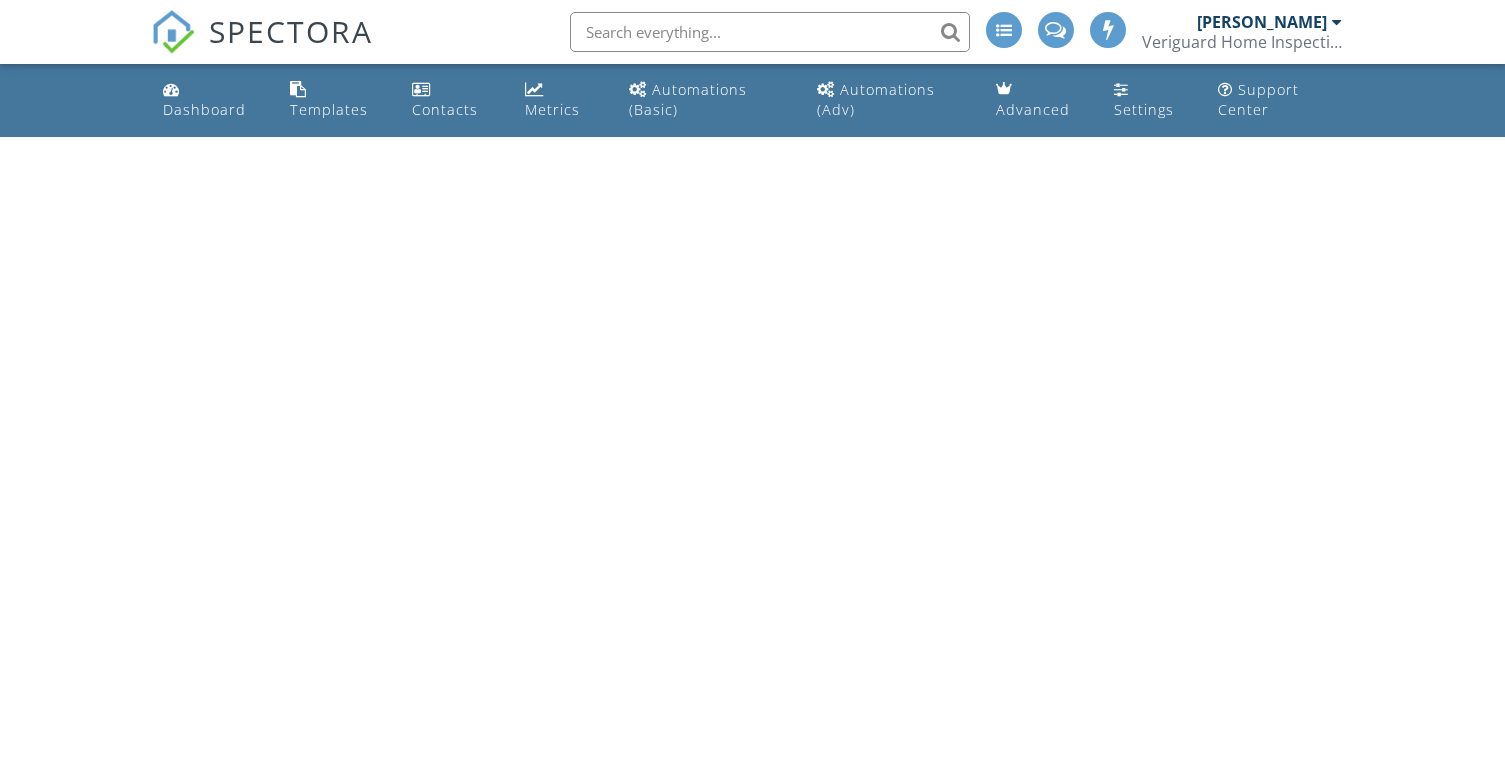 scroll, scrollTop: 0, scrollLeft: 0, axis: both 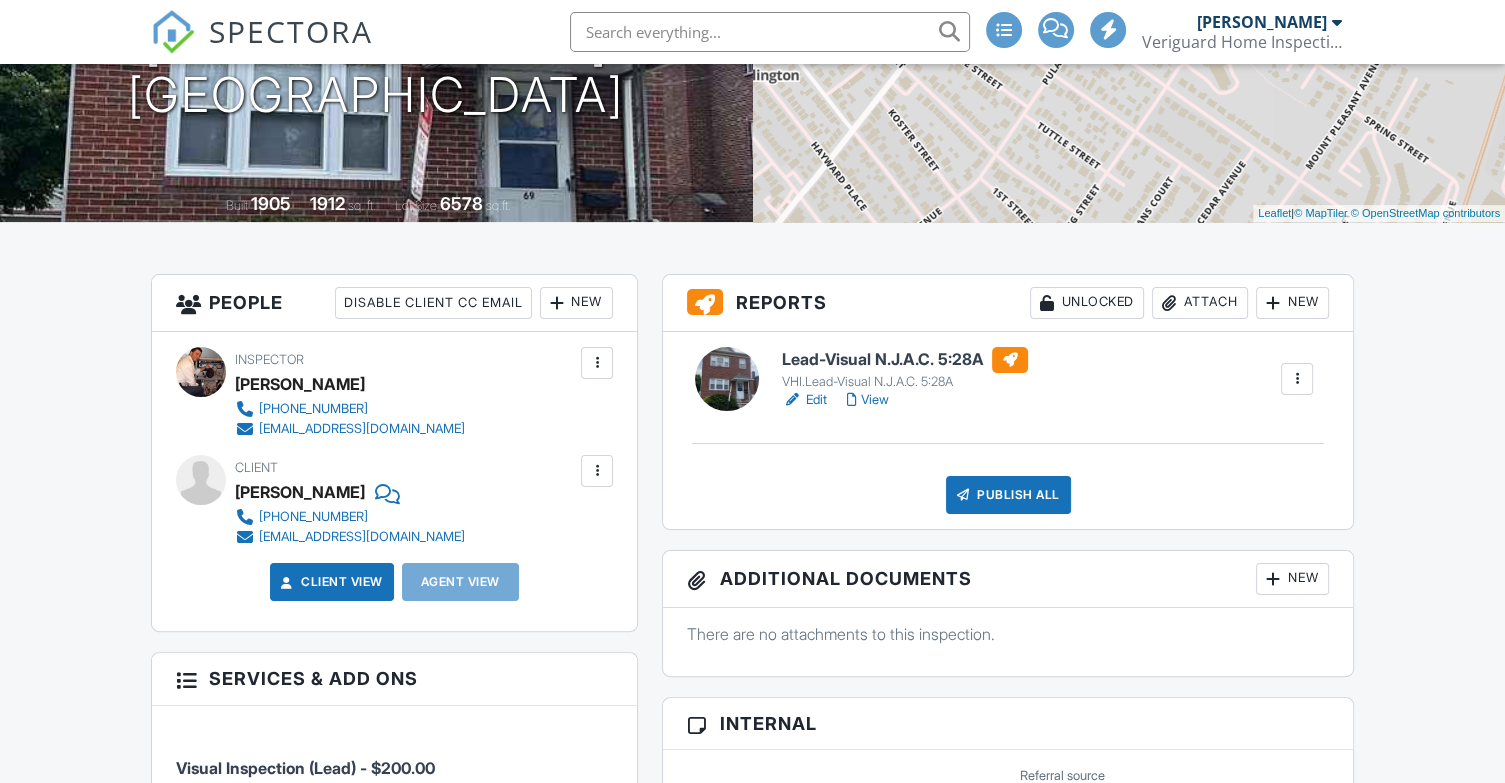 click on "Attach" at bounding box center [1200, 303] 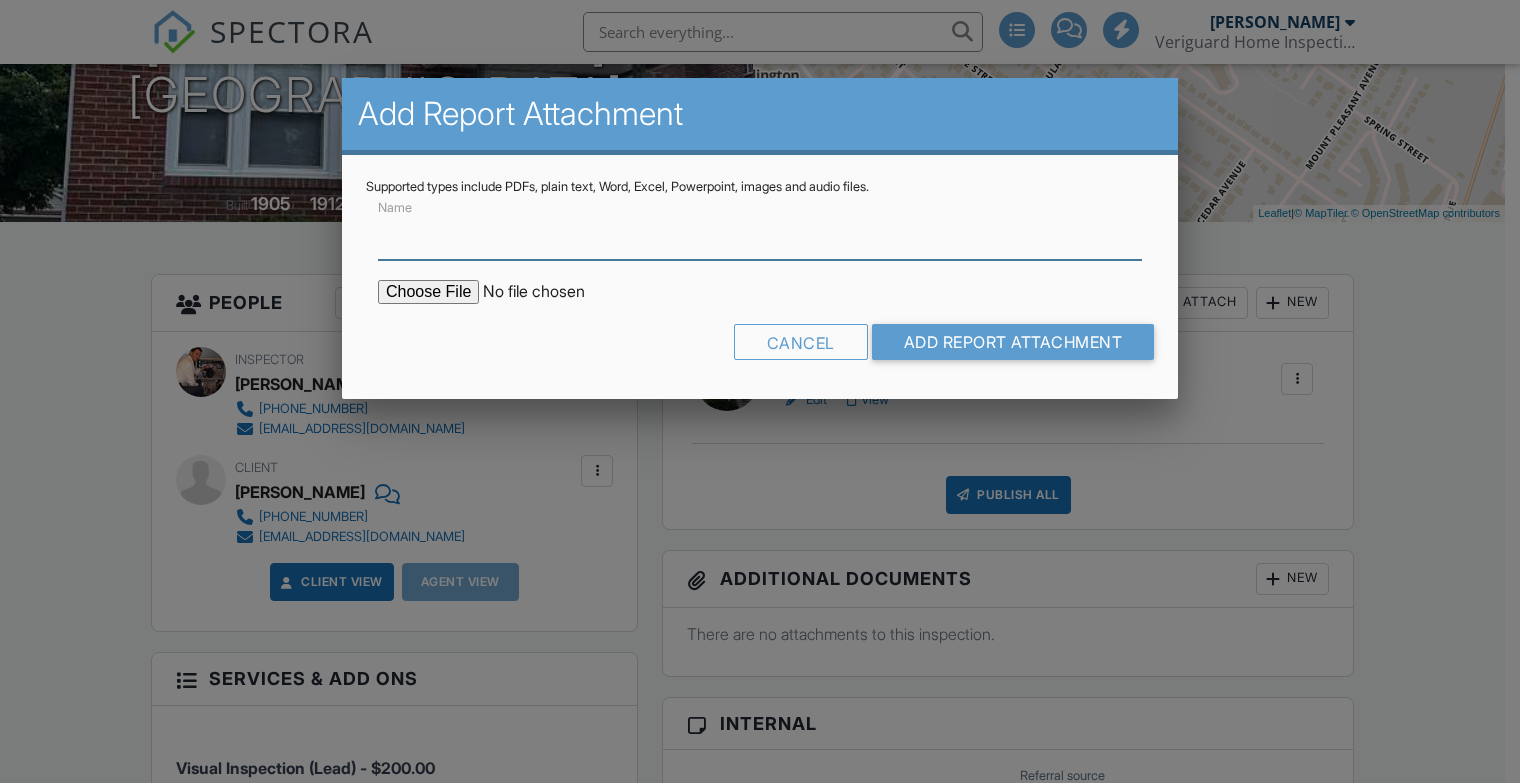 click on "Name" at bounding box center (760, 235) 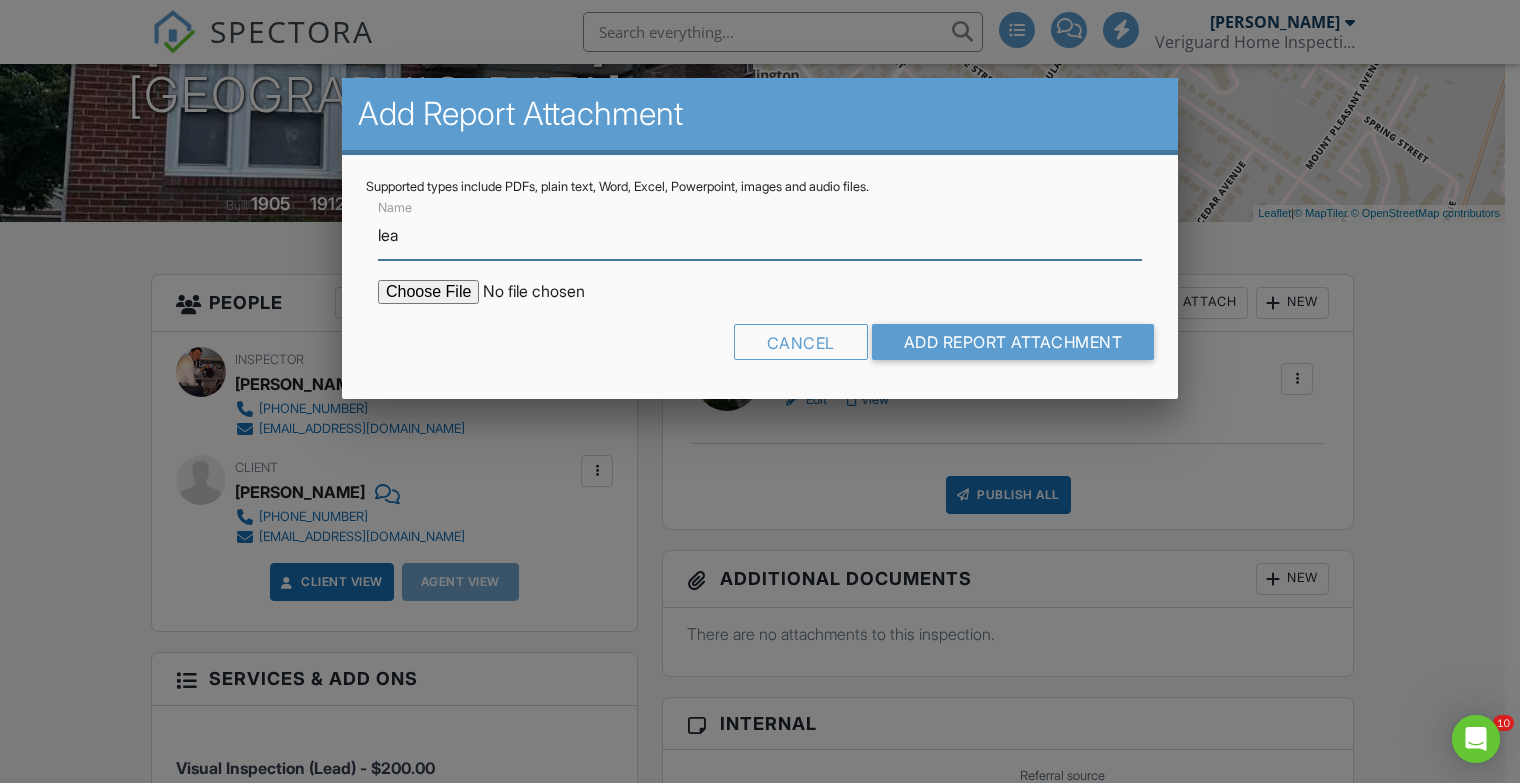 scroll, scrollTop: 0, scrollLeft: 0, axis: both 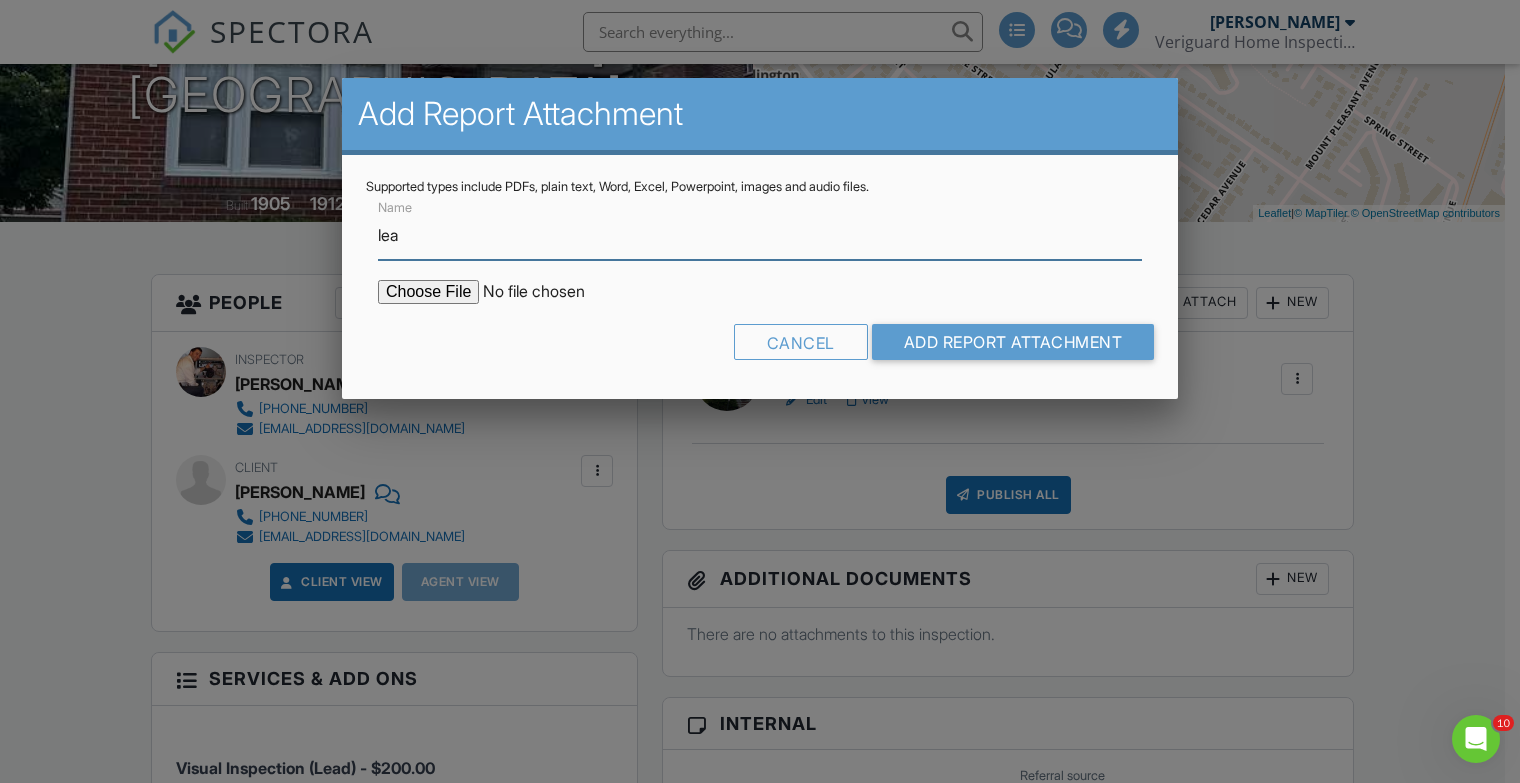 type on "Lead Safe Certificate" 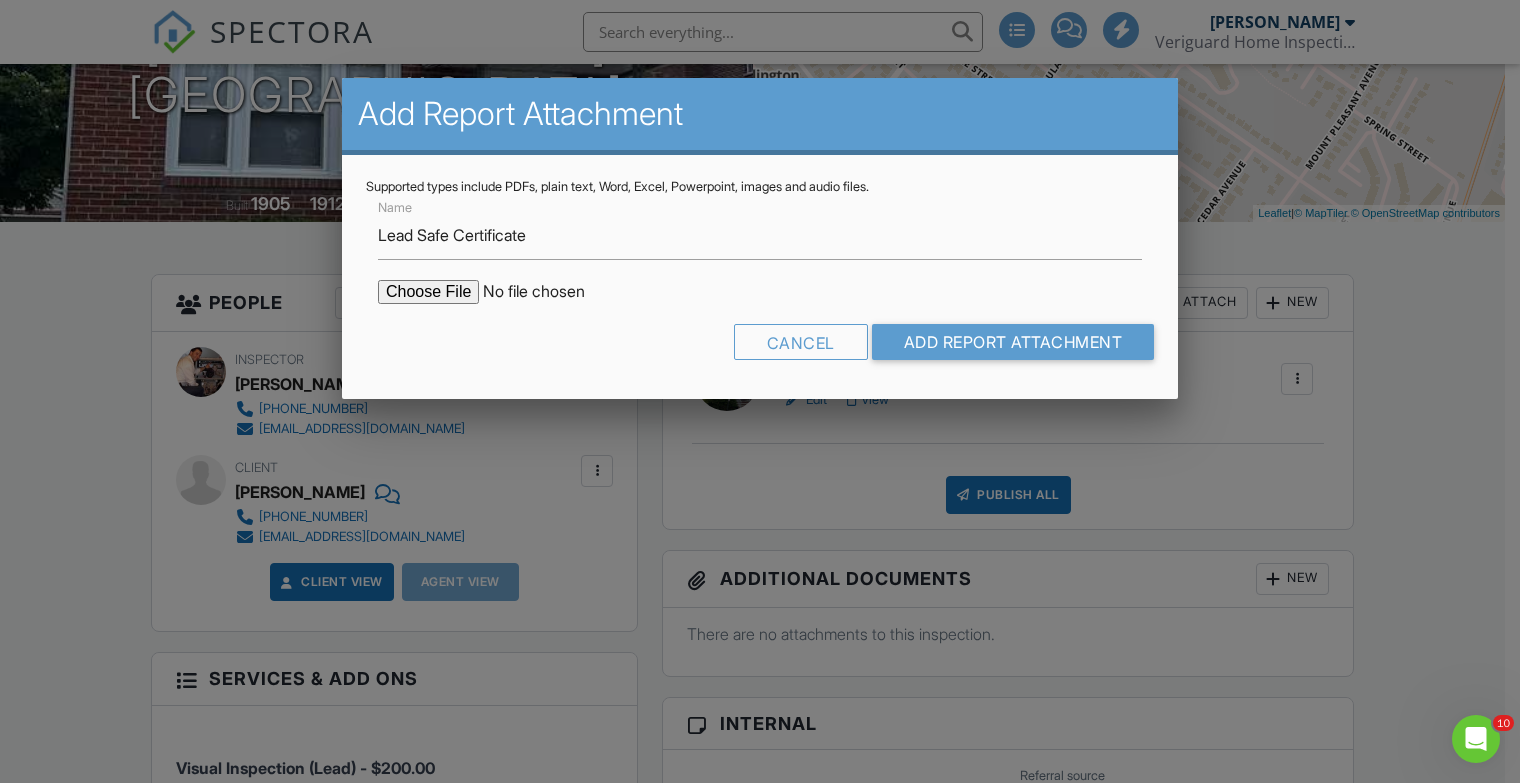 click at bounding box center [548, 292] 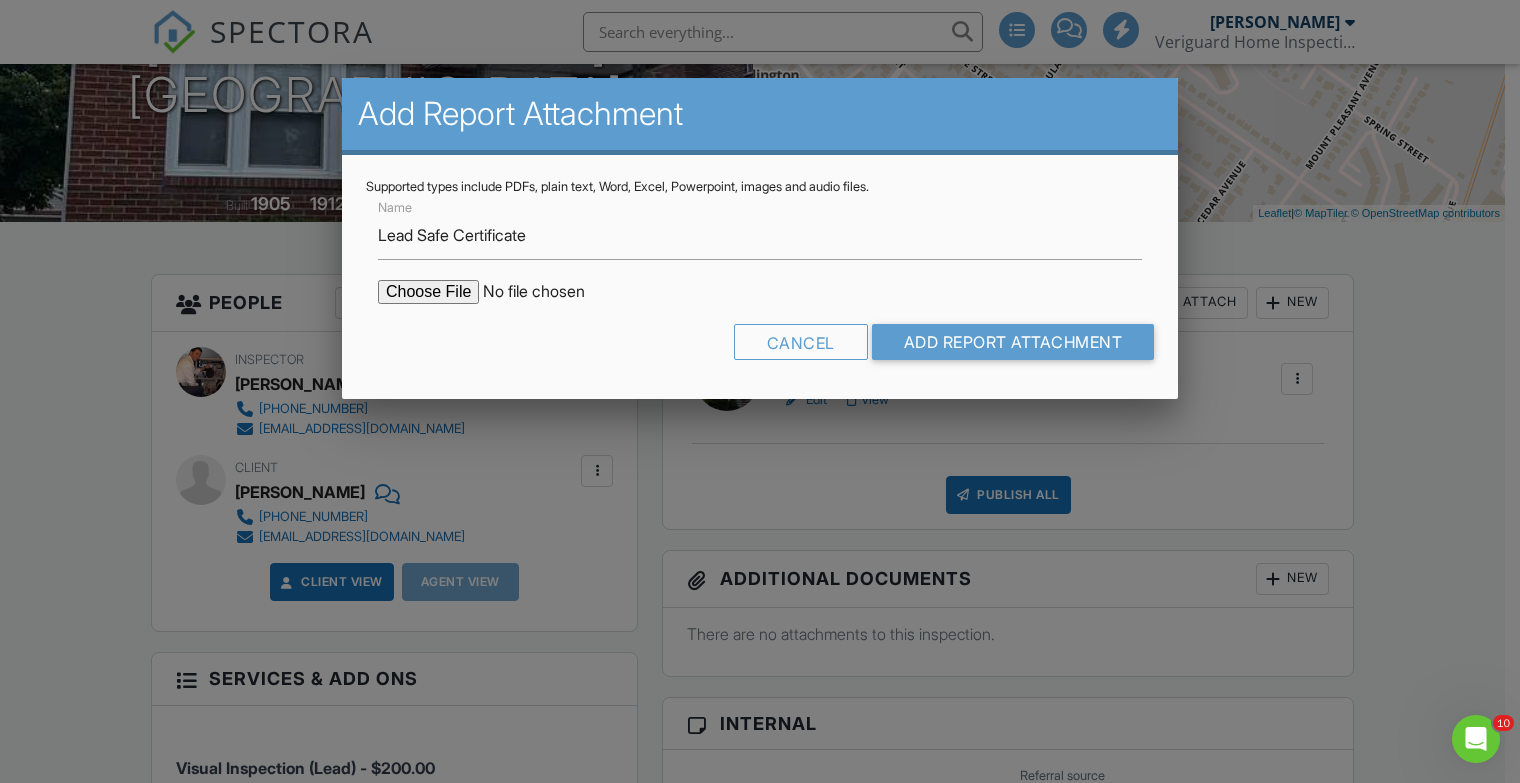 type on "C:\fakepath\7.12.25 Marcin Kochanowicz 69 Alden Street Wallington, NJ 07057.Lead Safe Cert.pdf" 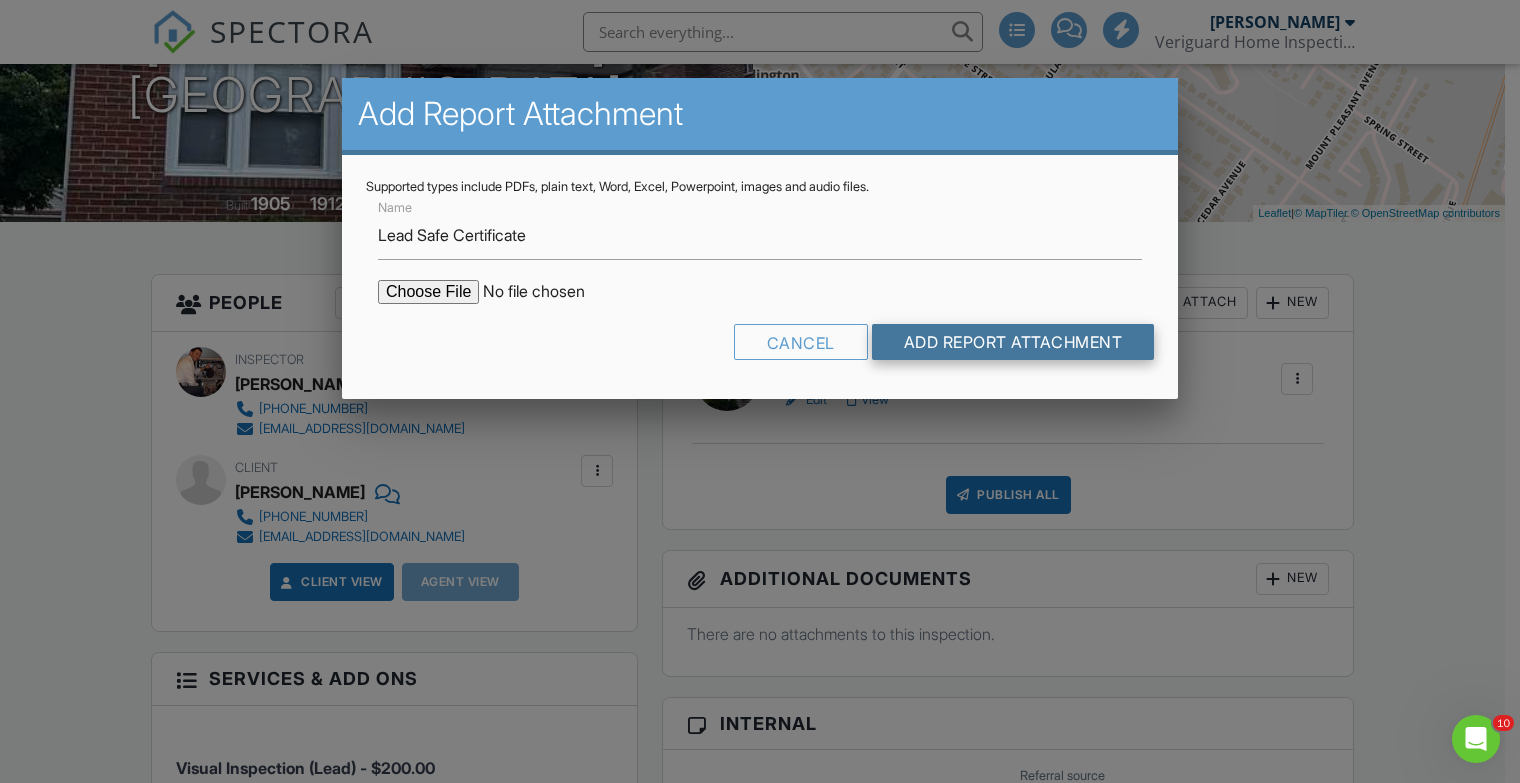 click on "Add Report Attachment" at bounding box center (1013, 342) 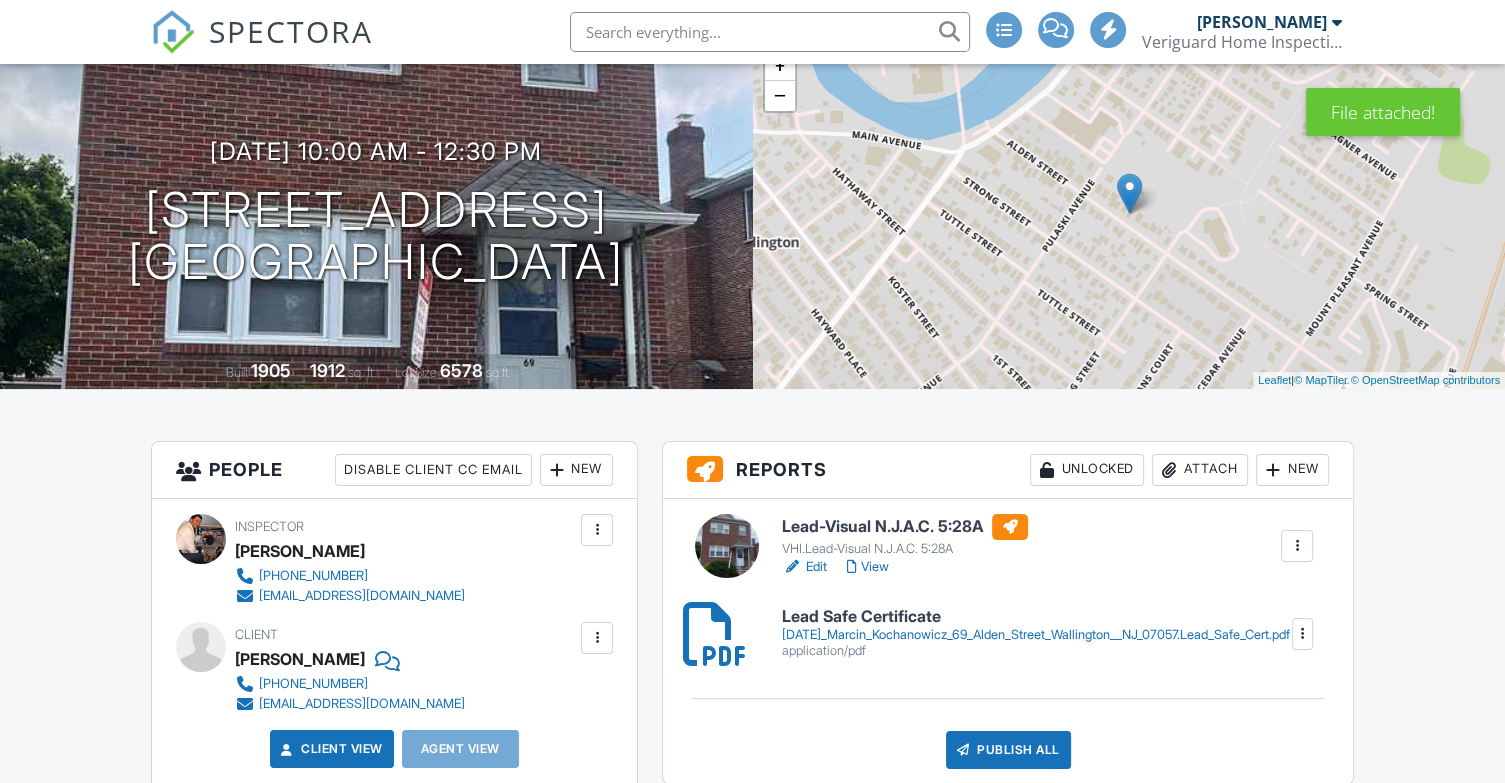 click on "[DATE]_Marcin_Kochanowicz_69_Alden_Street_Wallington__NJ_07057.Lead_Safe_Cert.pdf" at bounding box center (1036, 635) 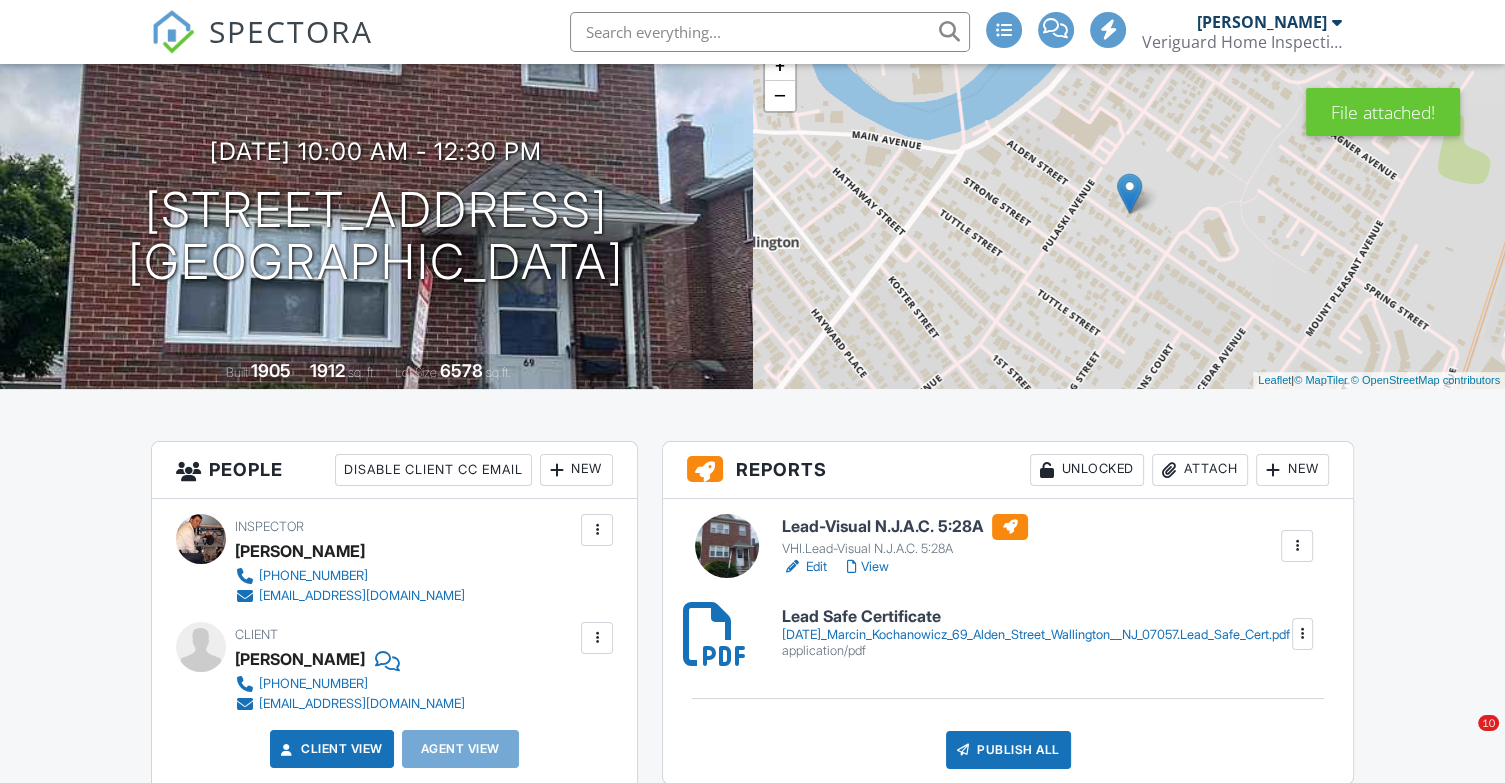 scroll, scrollTop: 0, scrollLeft: 0, axis: both 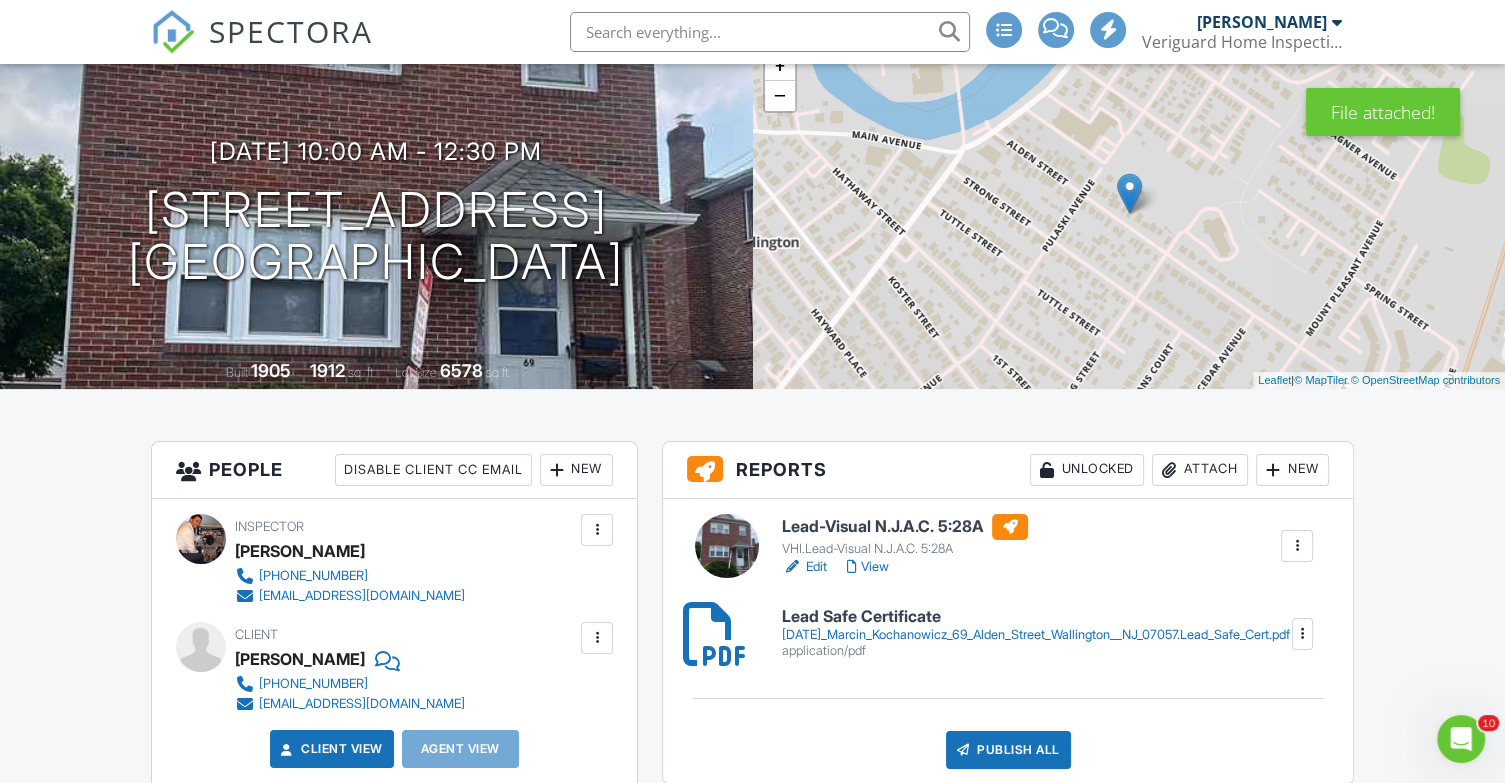 click at bounding box center (1303, 634) 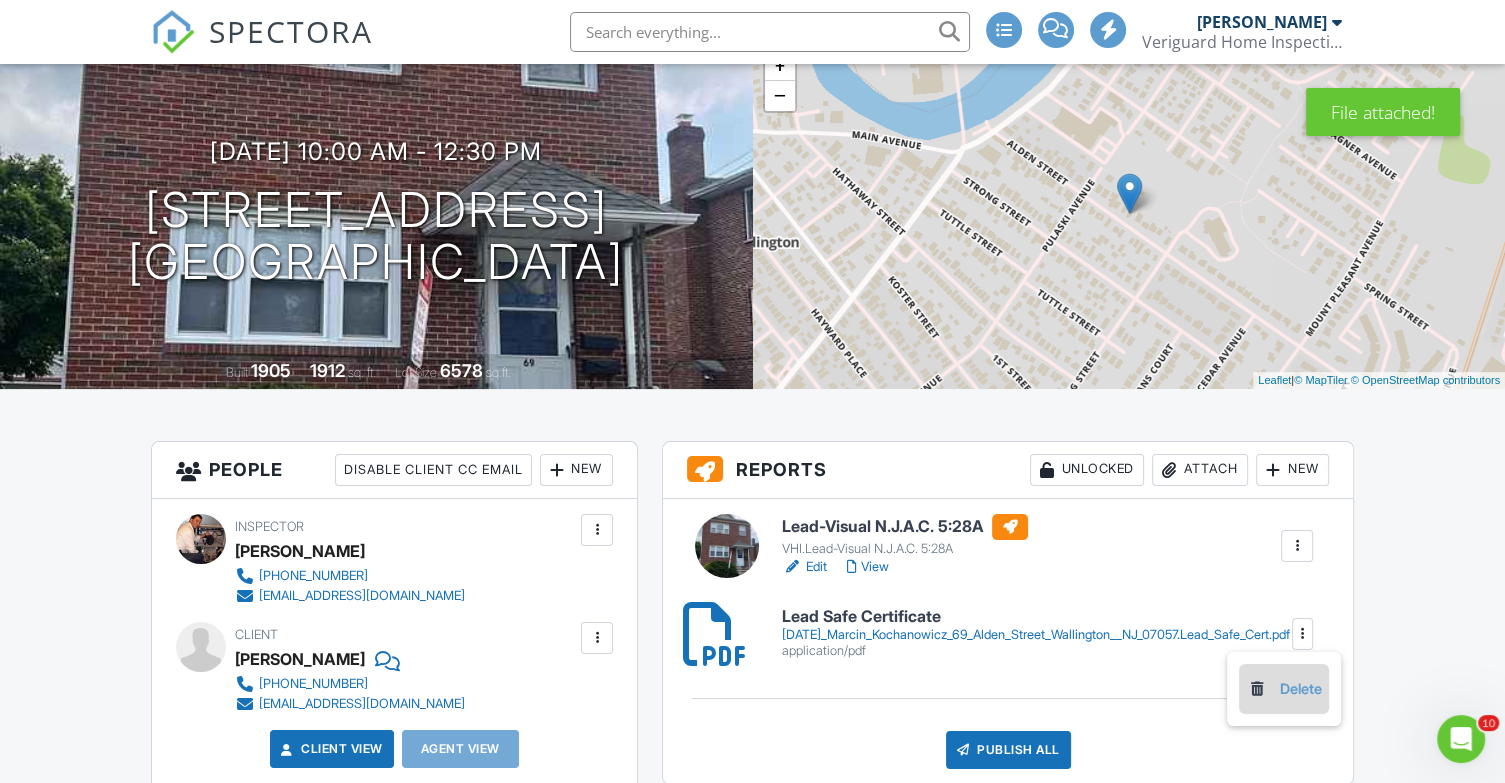 click on "Delete" at bounding box center (1284, 689) 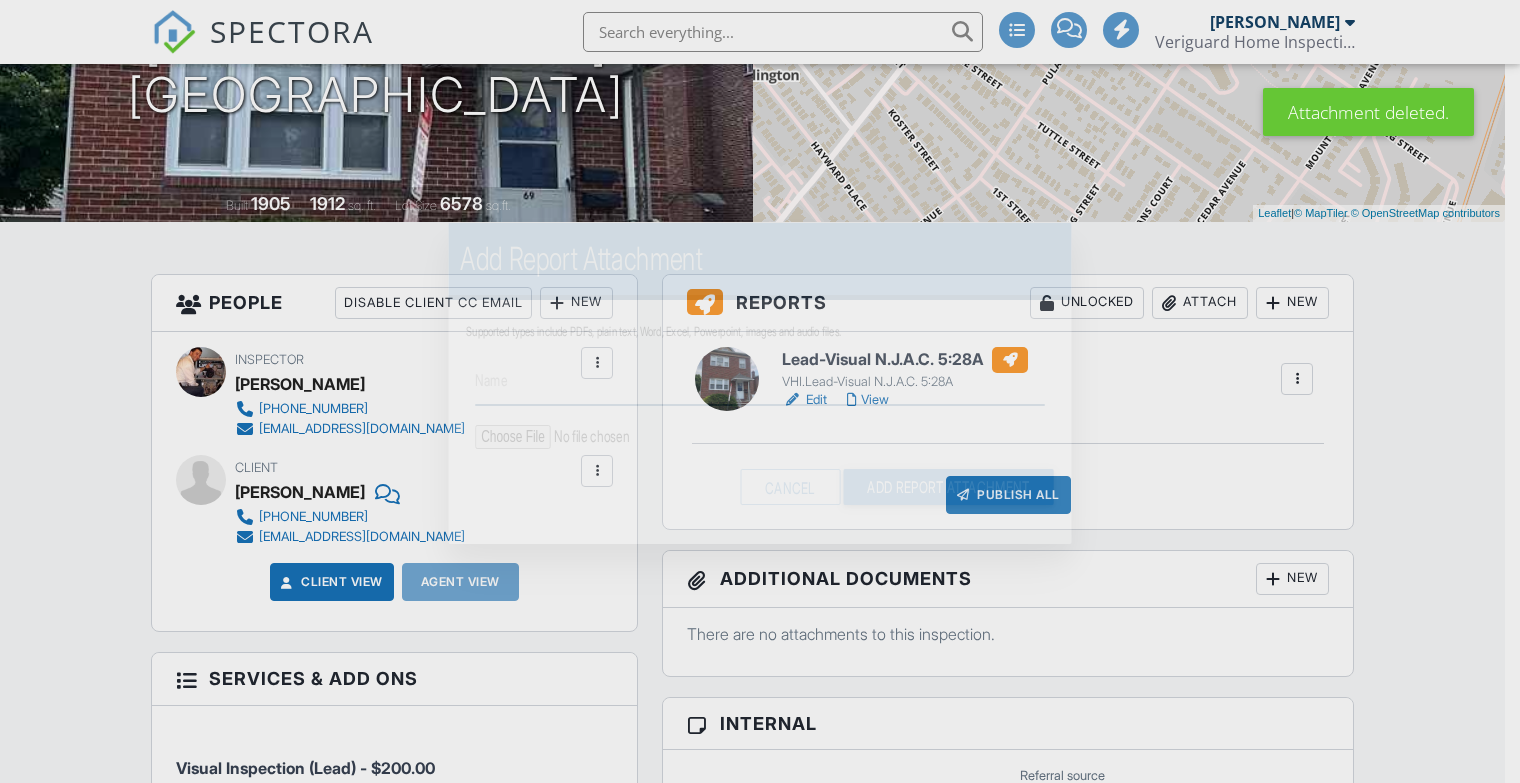 scroll, scrollTop: 333, scrollLeft: 0, axis: vertical 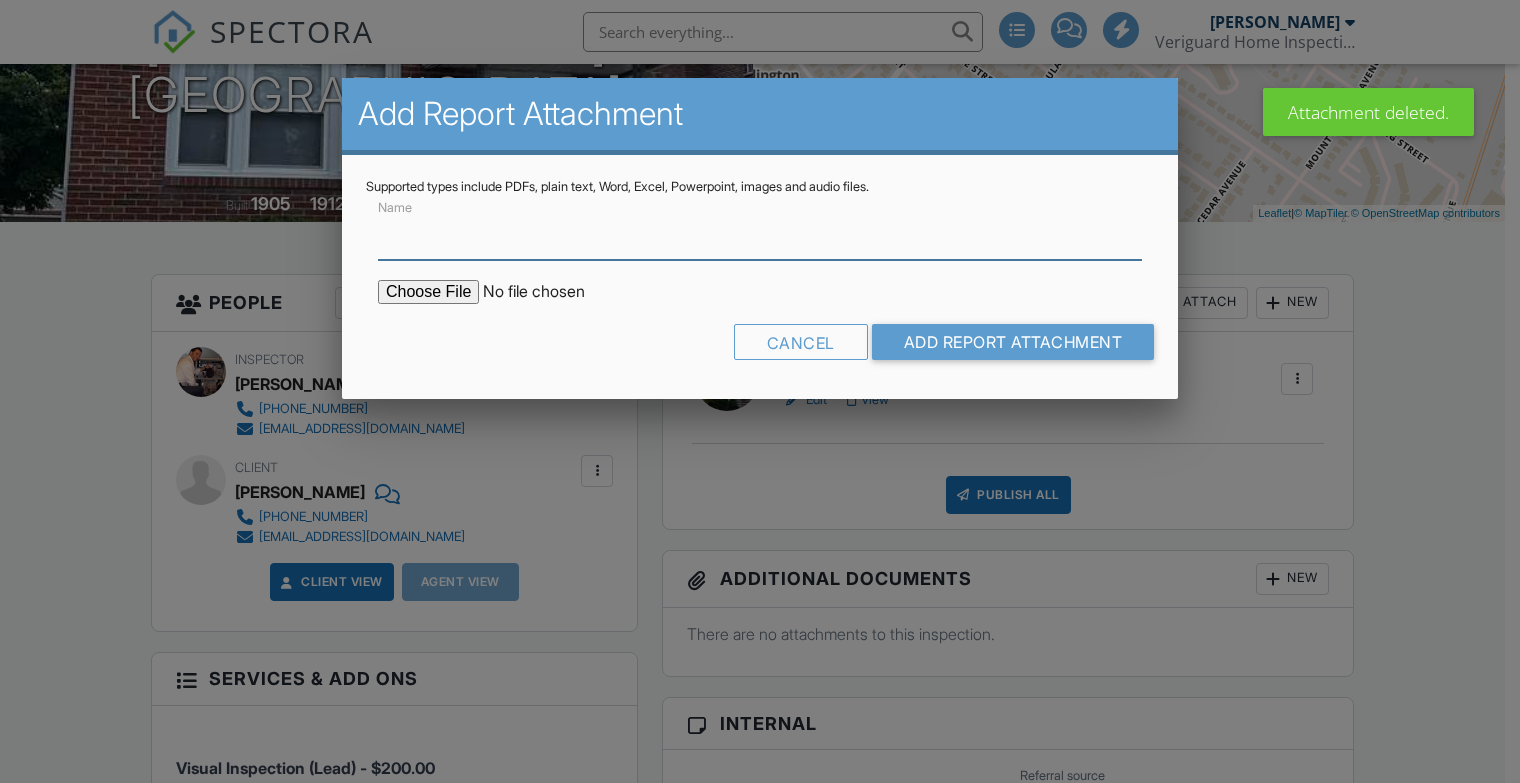 click on "Name" at bounding box center (760, 235) 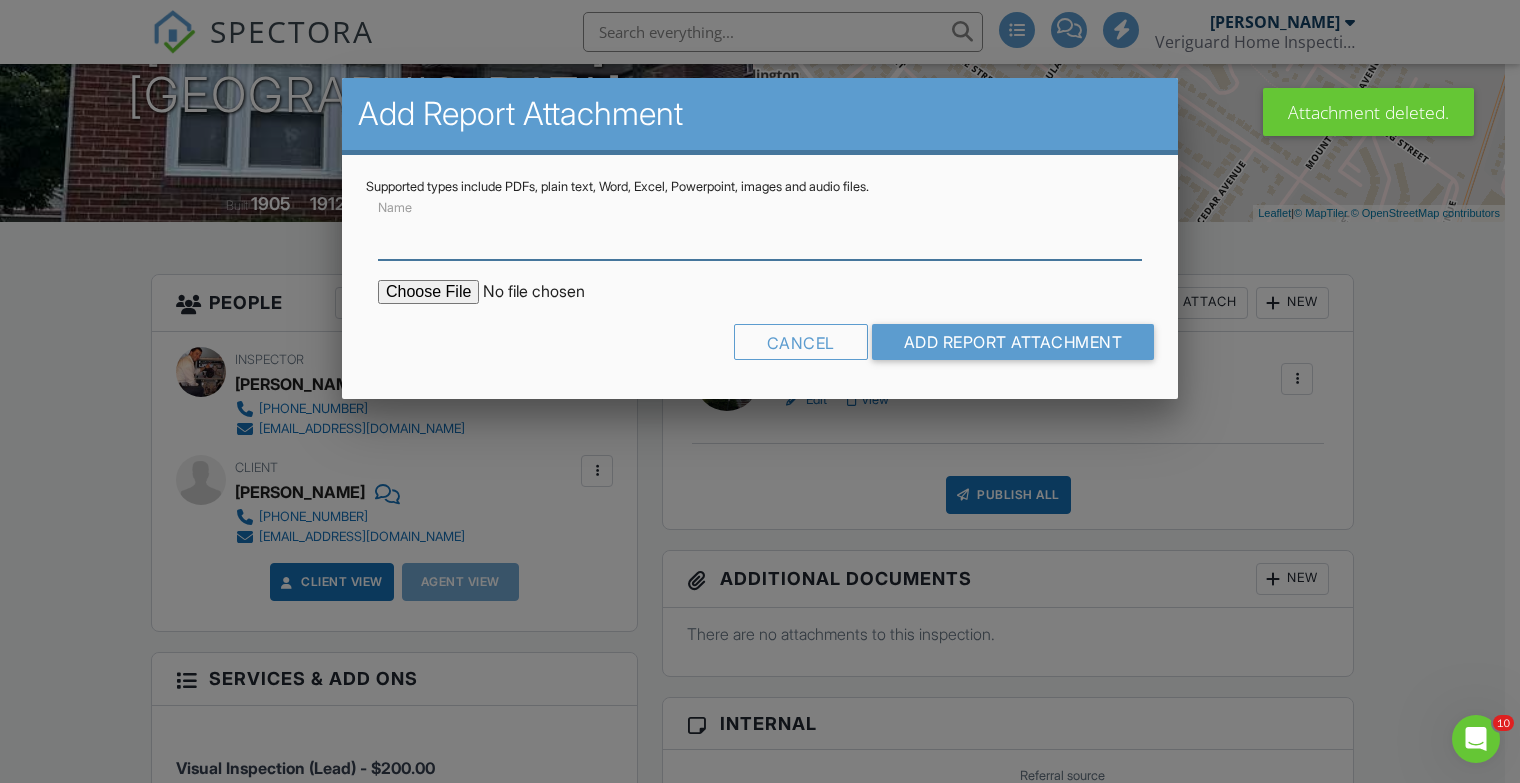 scroll, scrollTop: 0, scrollLeft: 0, axis: both 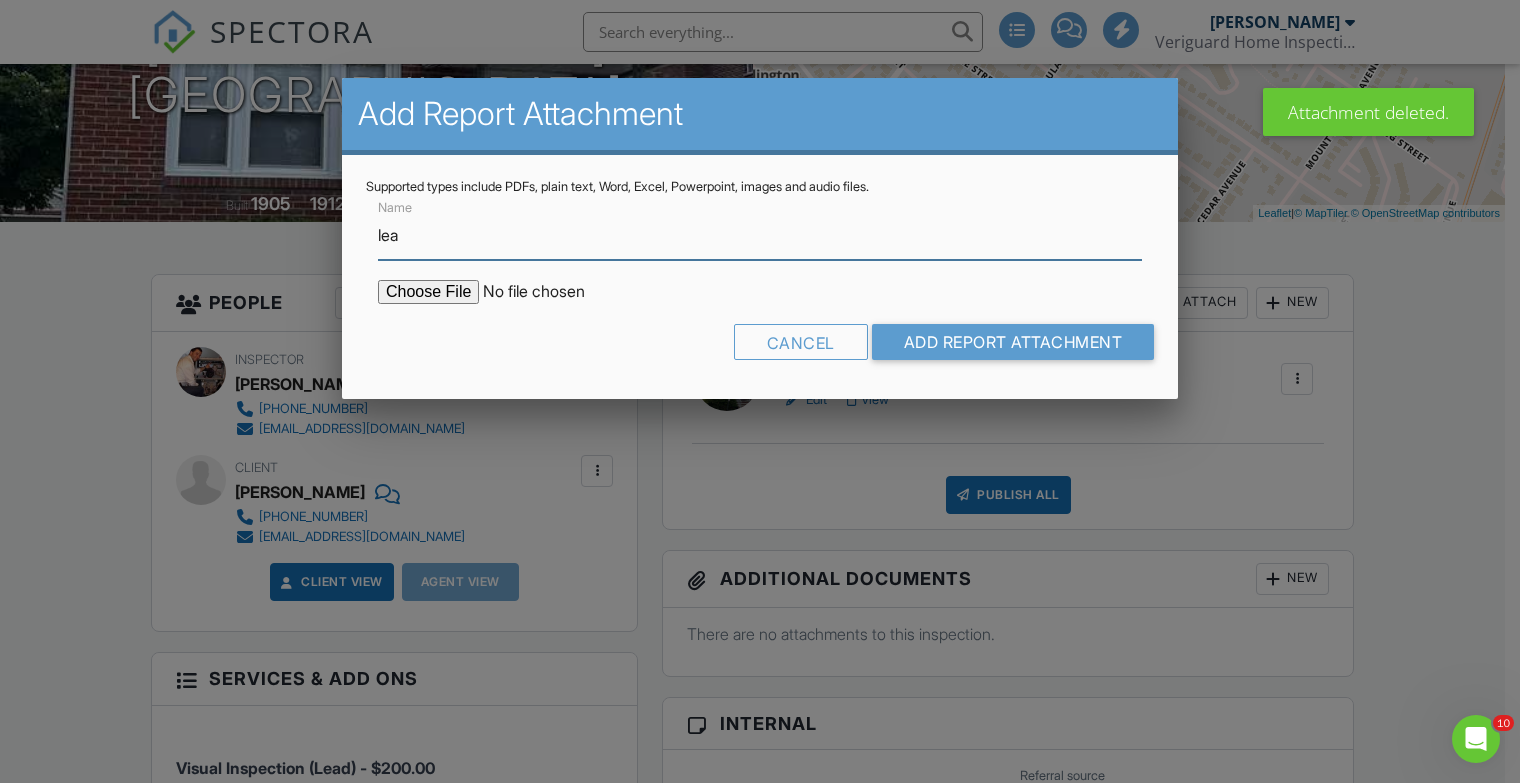 type on "Lead Safe Certificate" 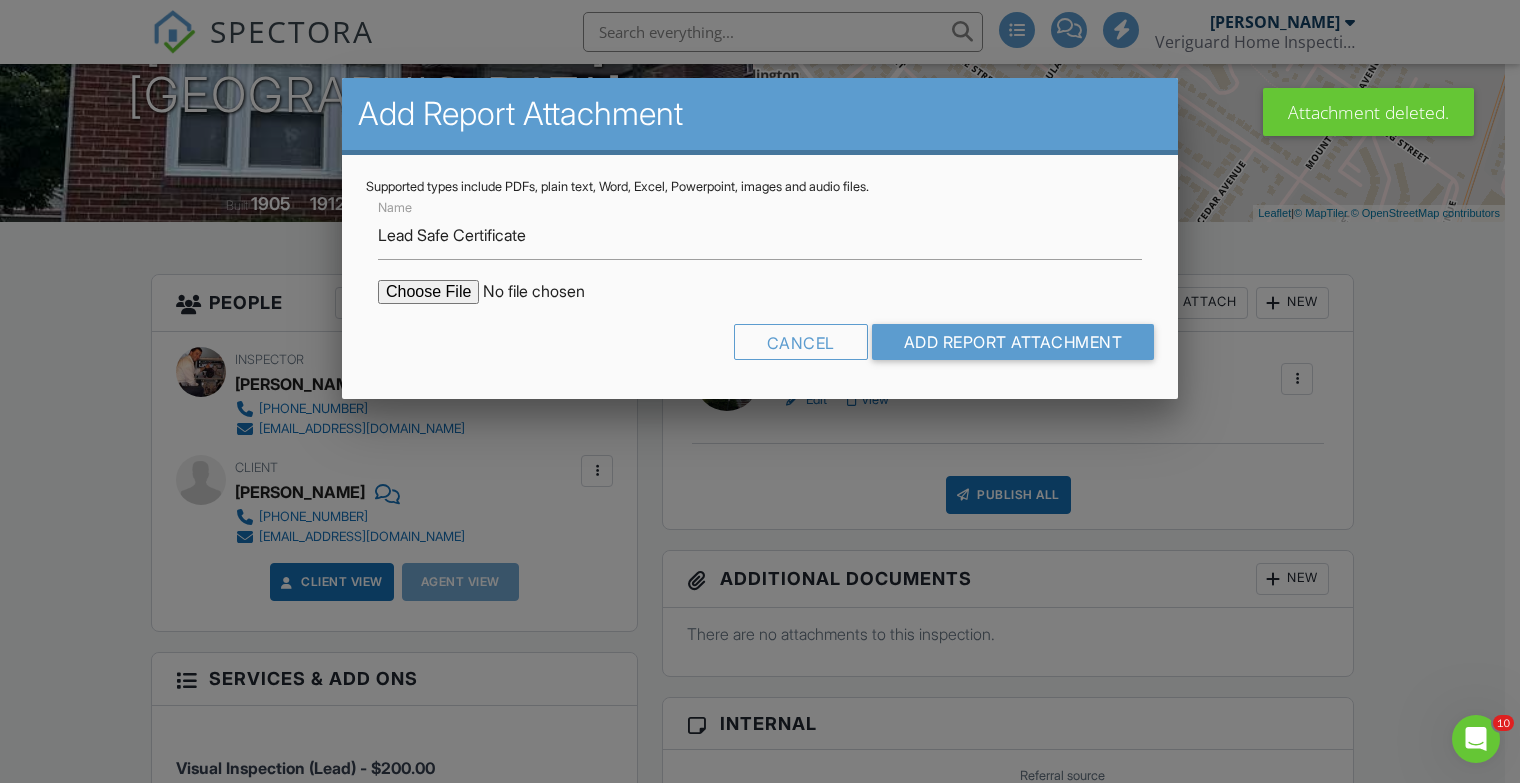 click at bounding box center [548, 292] 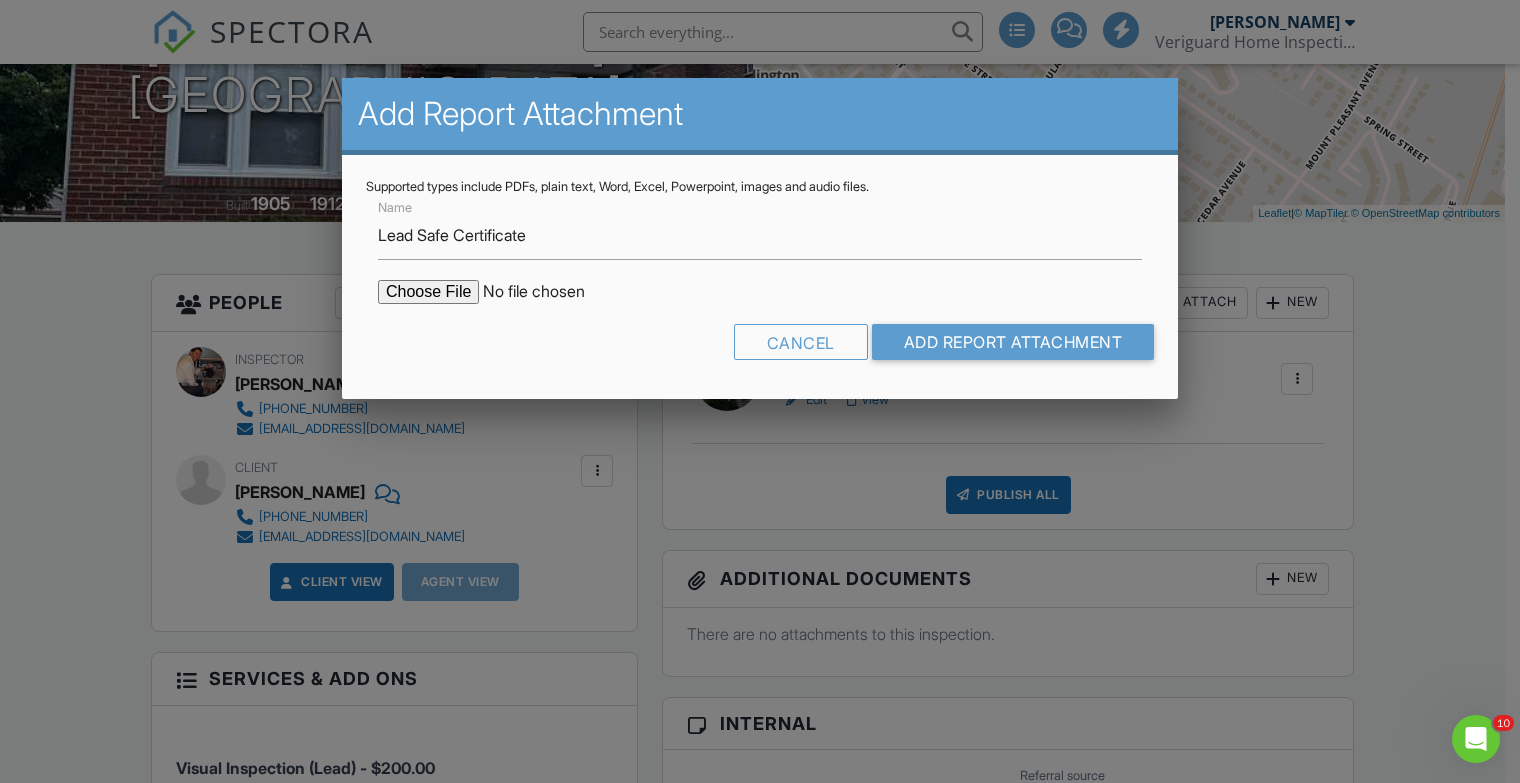 type on "C:\fakepath\7.12.25 Marcin Kochanowicz 69 Alden Street Wallington, NJ 07057.Lead Safe Cert.pdf" 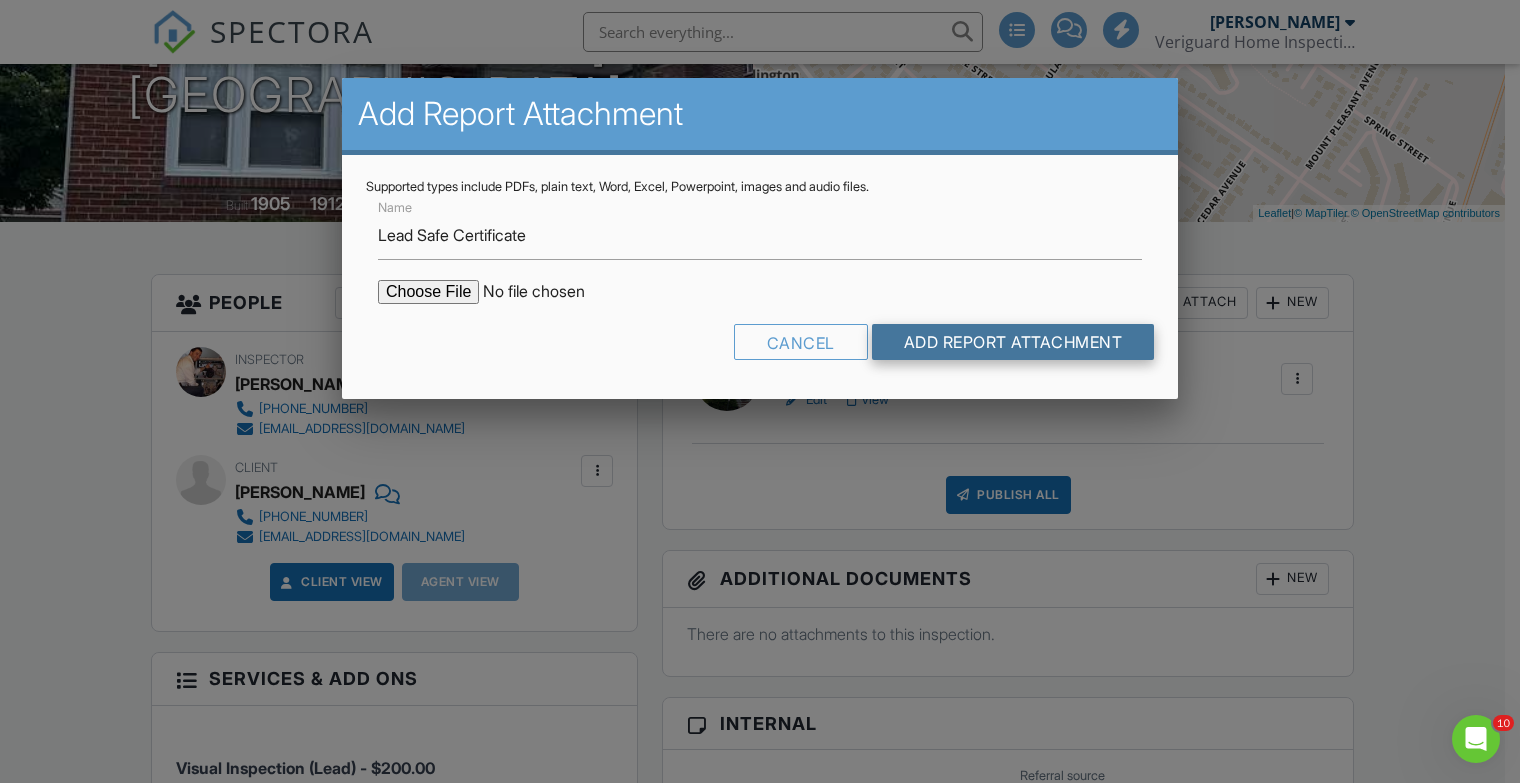 click on "Add Report Attachment" at bounding box center (1013, 342) 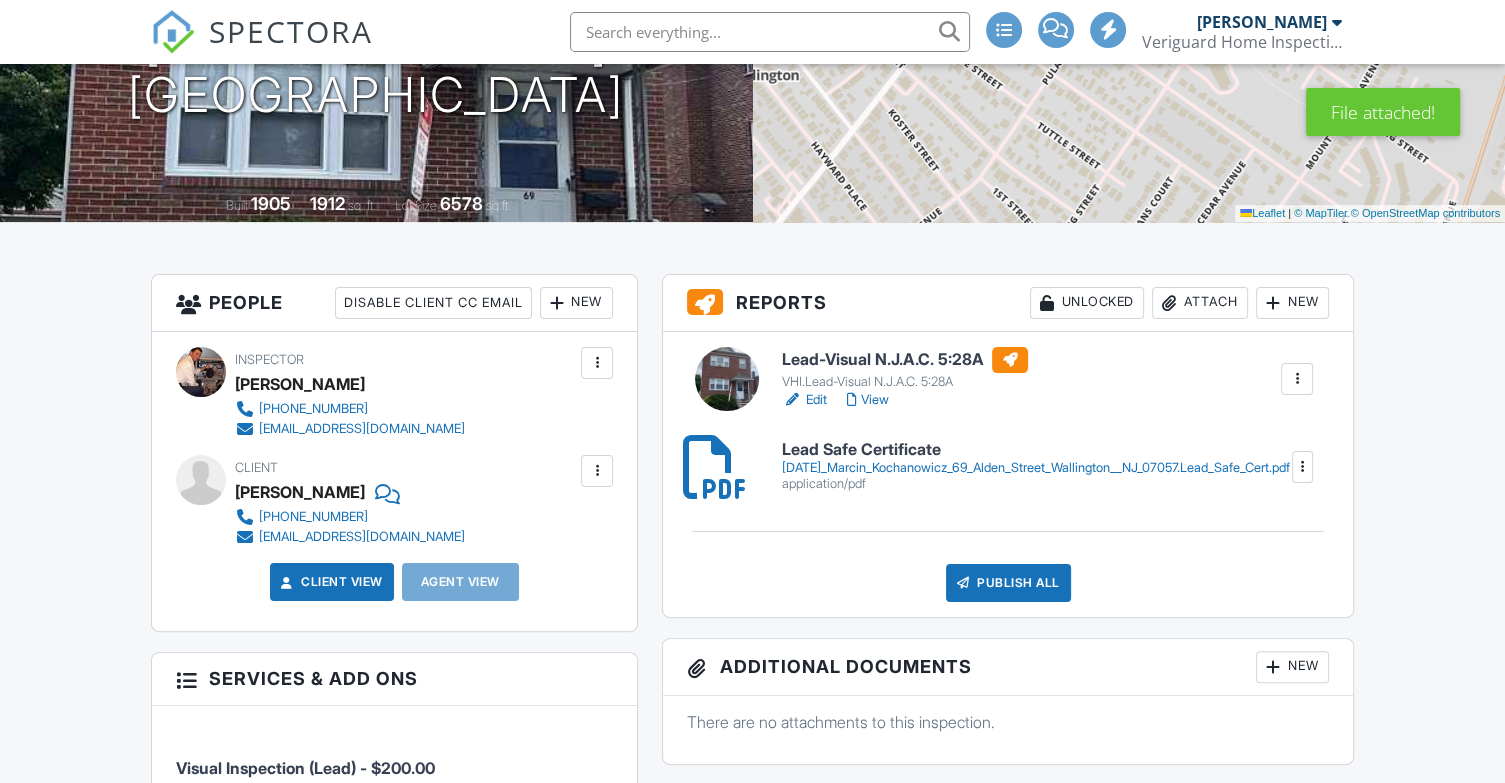 scroll, scrollTop: 333, scrollLeft: 0, axis: vertical 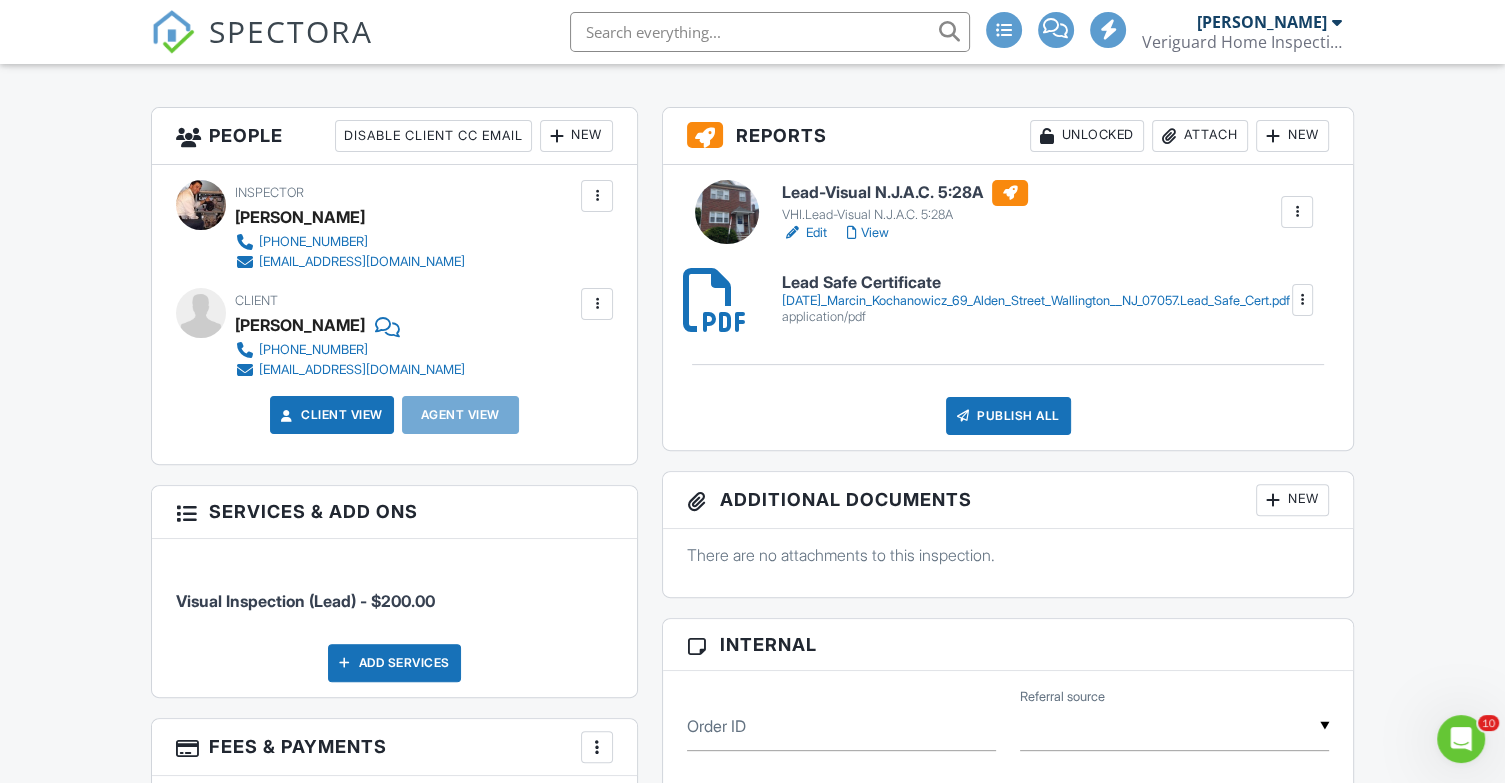 click on "Publish All" at bounding box center (1008, 416) 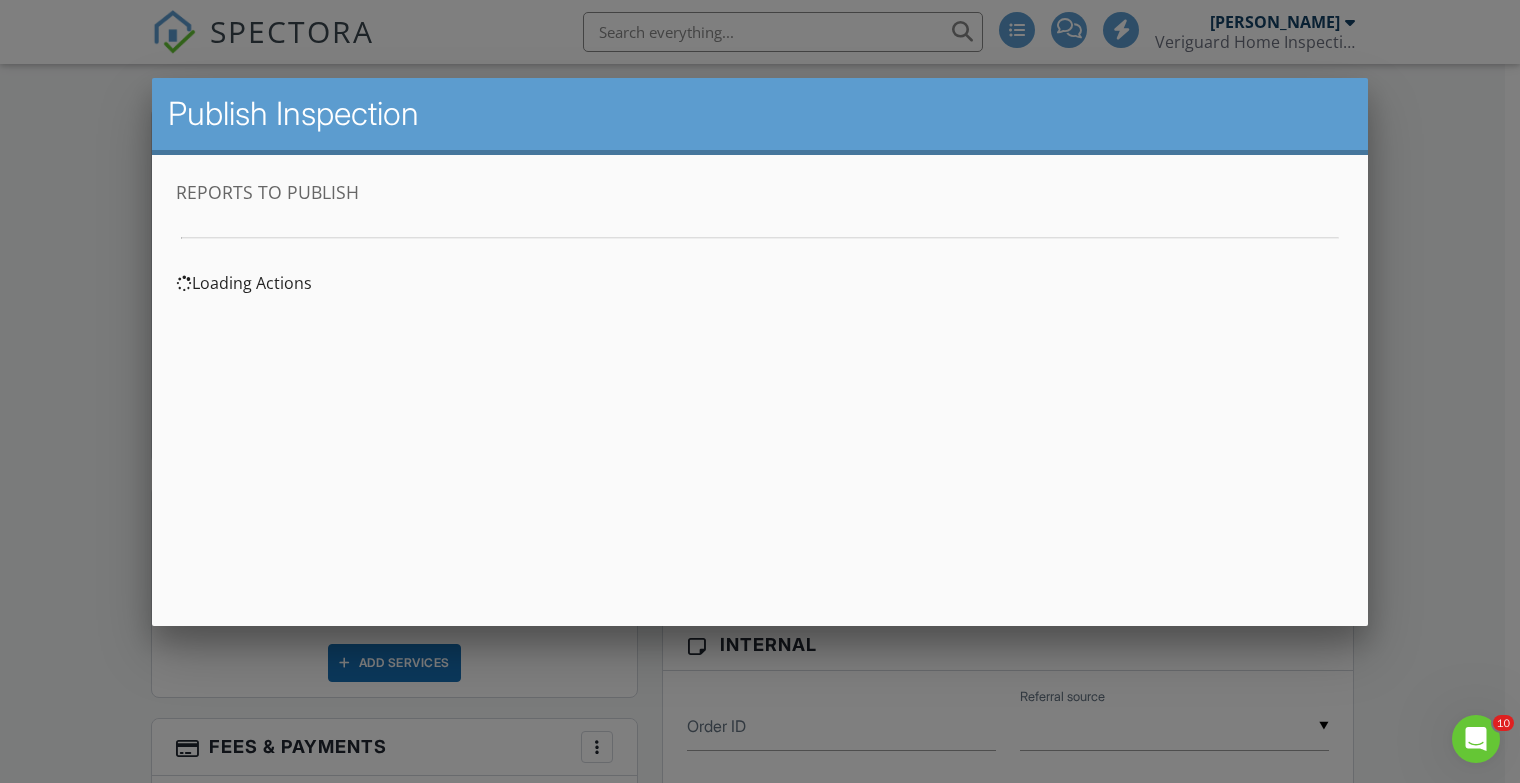 scroll, scrollTop: 0, scrollLeft: 0, axis: both 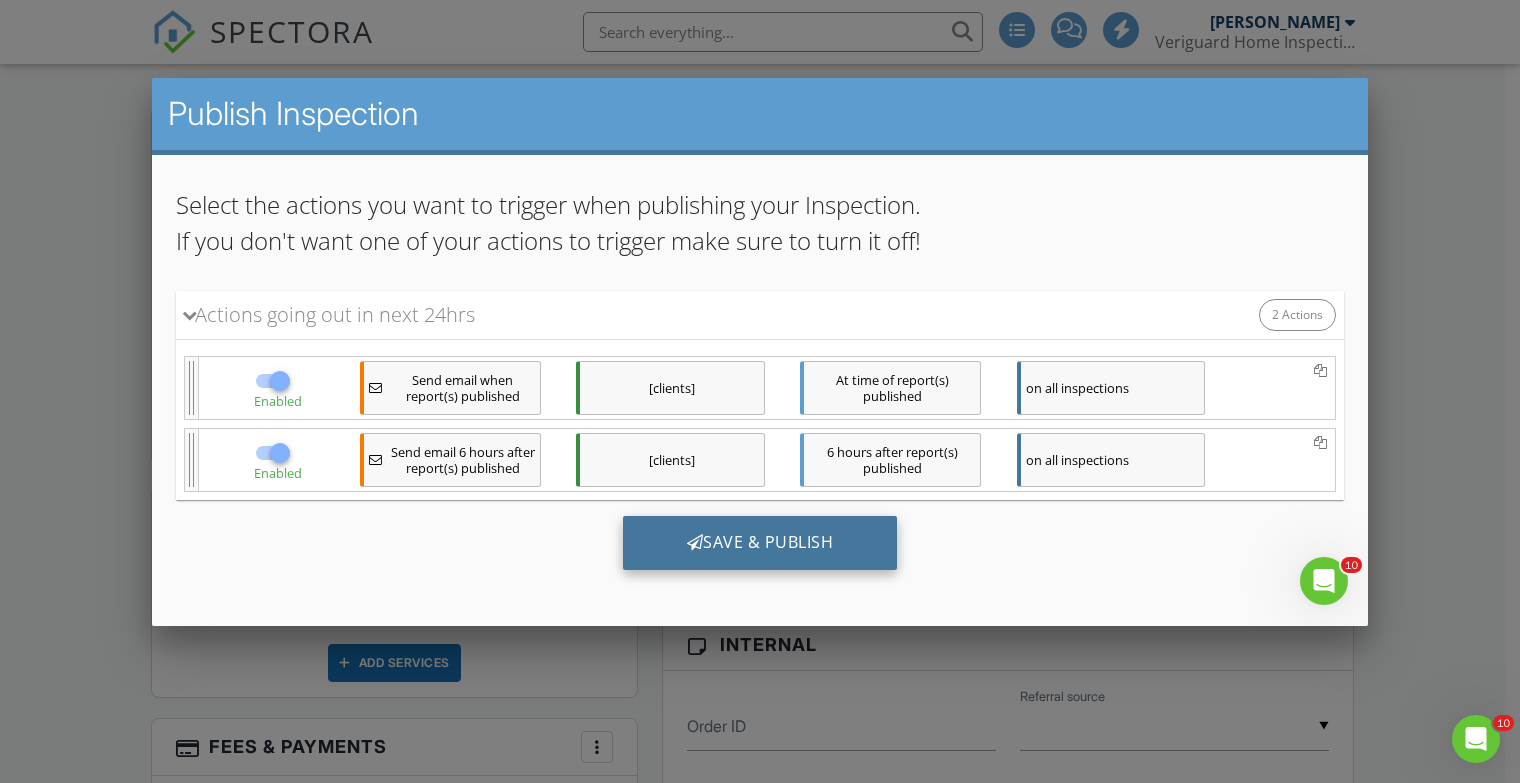 click on "Save & Publish" at bounding box center [760, 543] 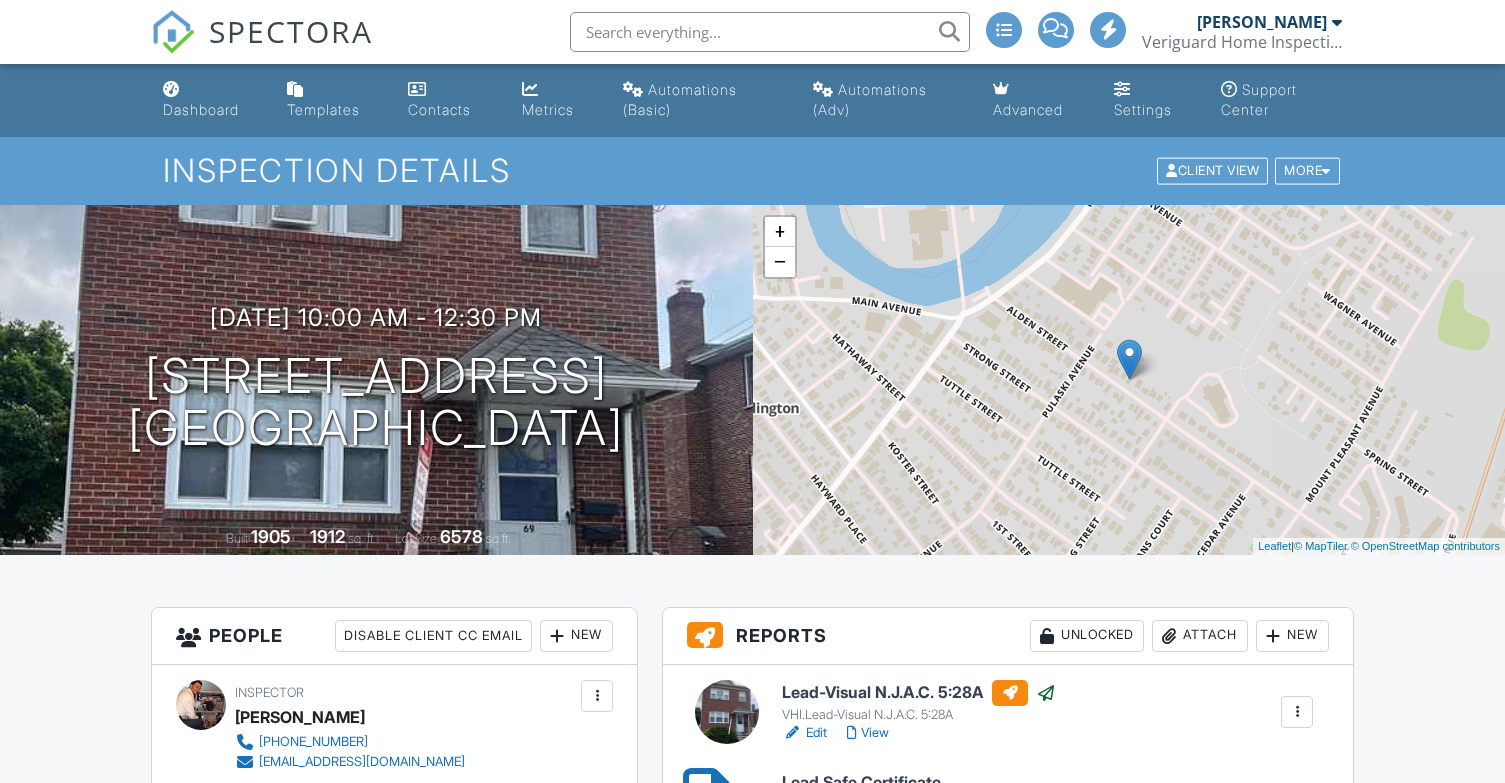 scroll, scrollTop: 0, scrollLeft: 0, axis: both 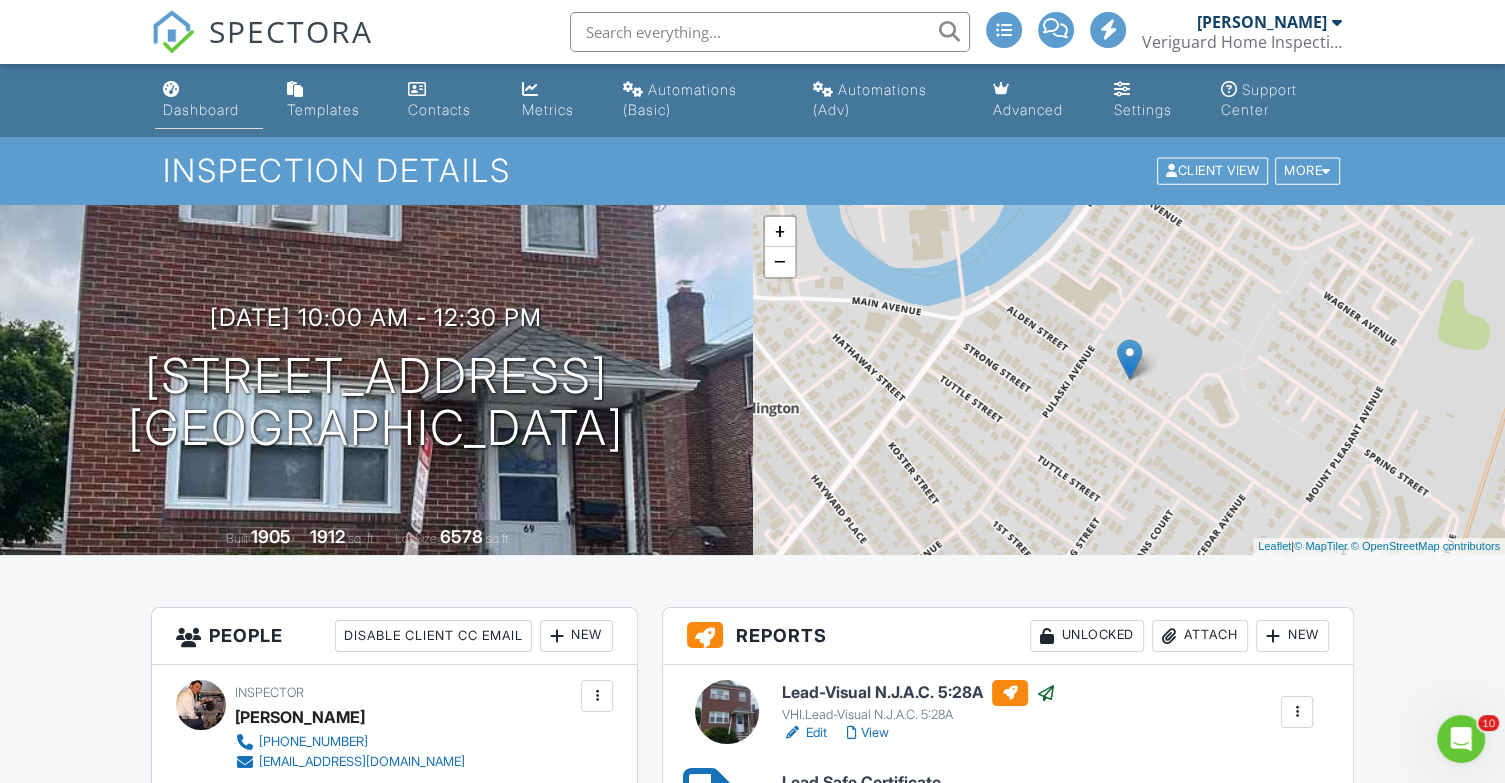 click on "Dashboard" at bounding box center (201, 109) 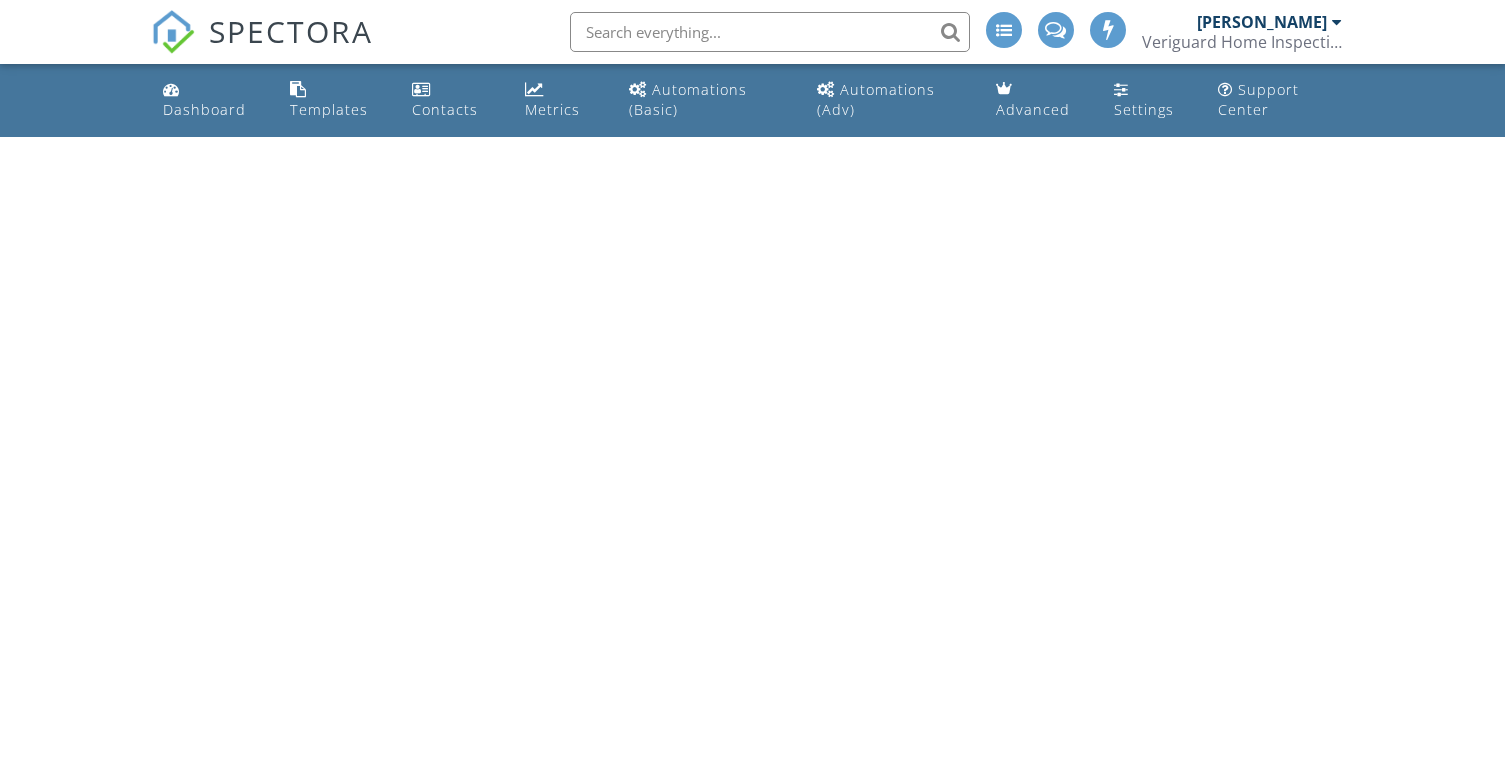 scroll, scrollTop: 0, scrollLeft: 0, axis: both 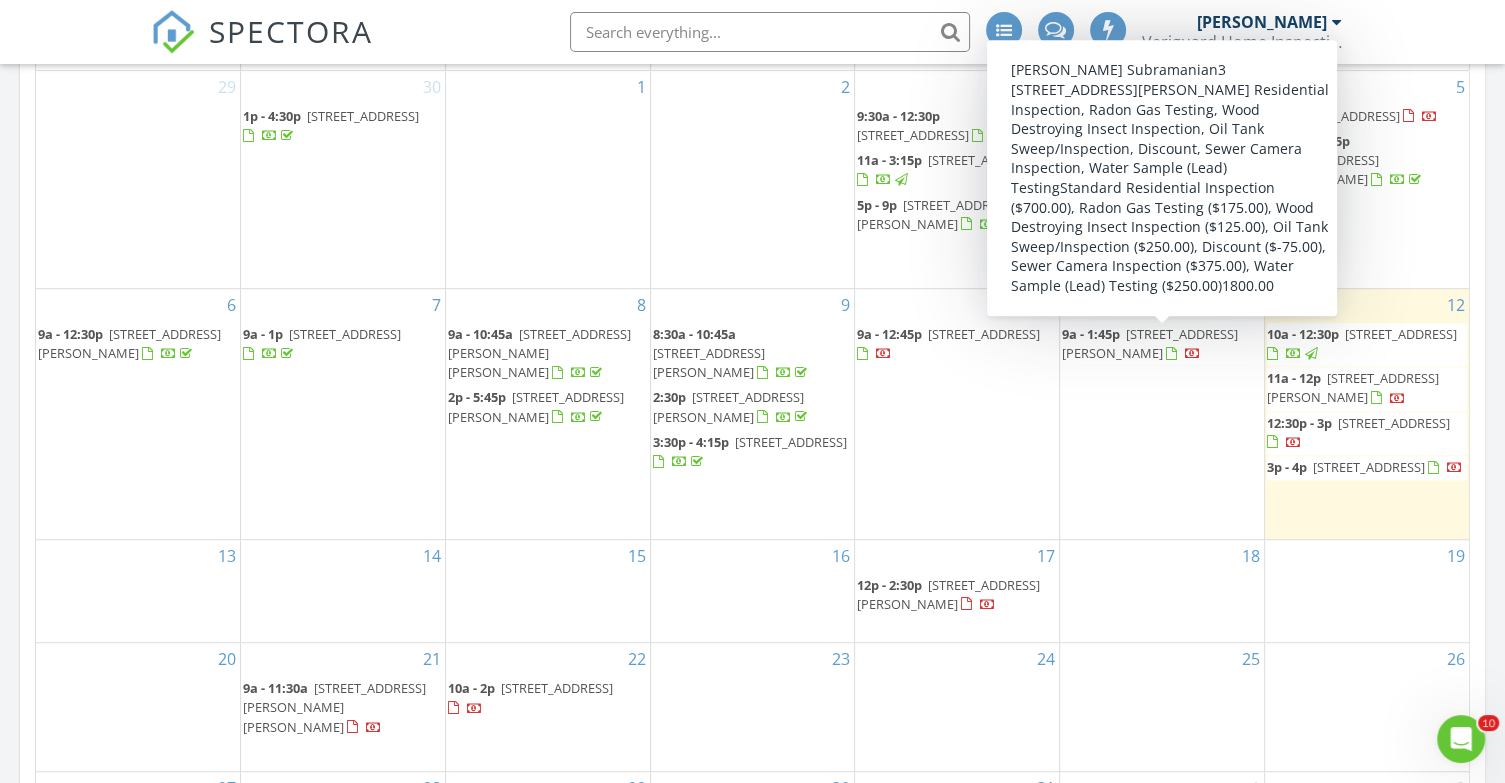click on "[STREET_ADDRESS][PERSON_NAME]" at bounding box center [1150, 343] 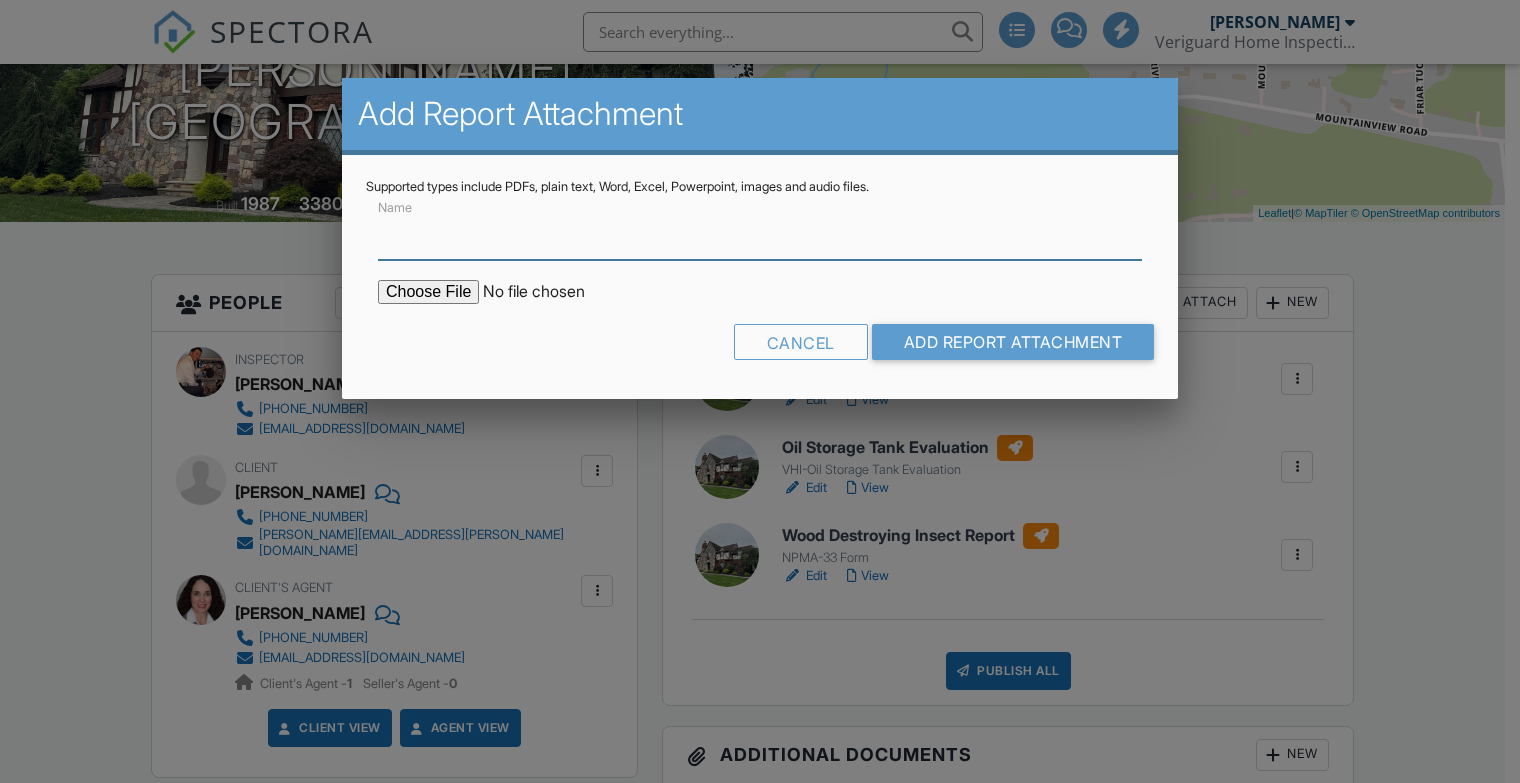 scroll, scrollTop: 333, scrollLeft: 0, axis: vertical 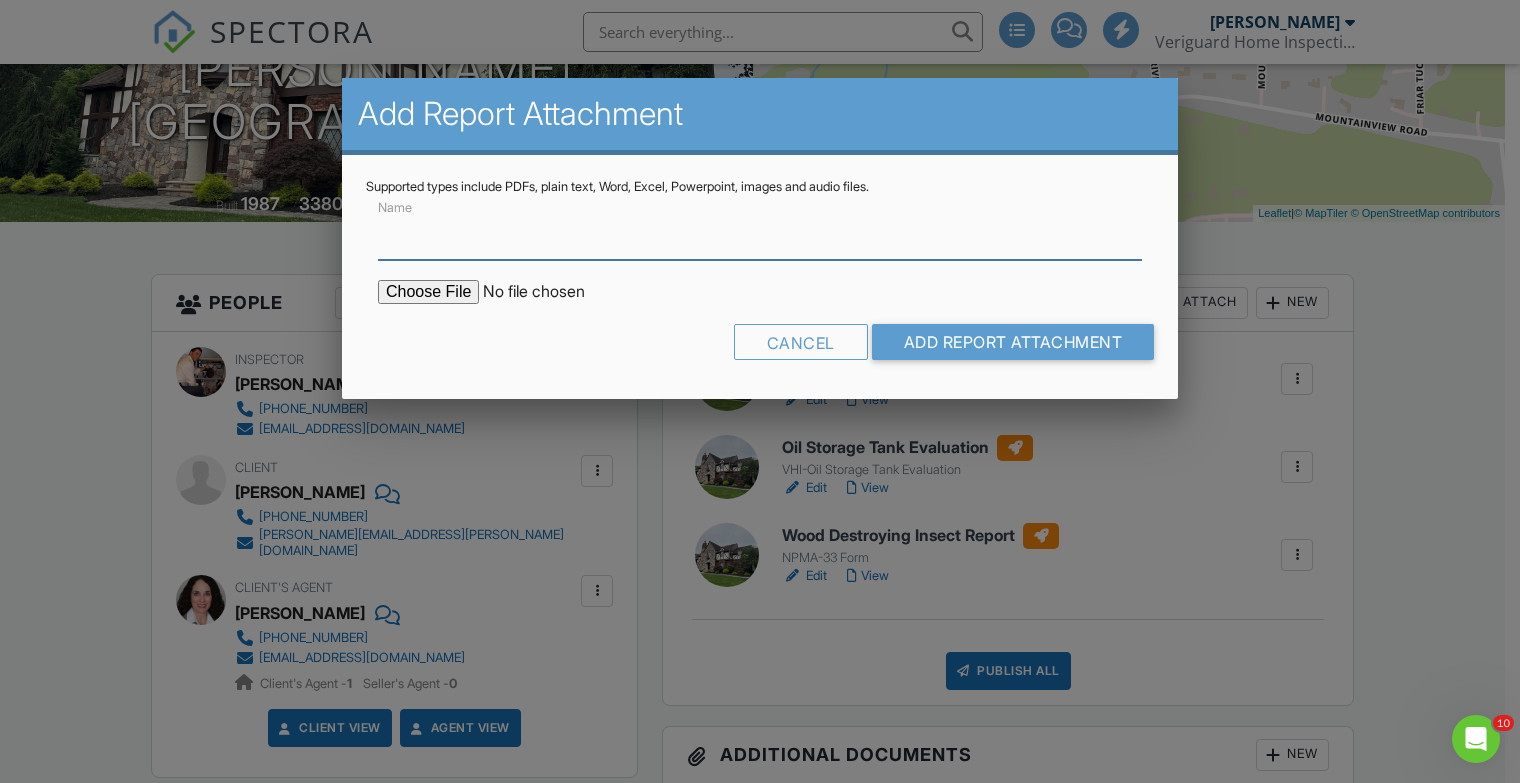 type on "Sewer Inspection Report" 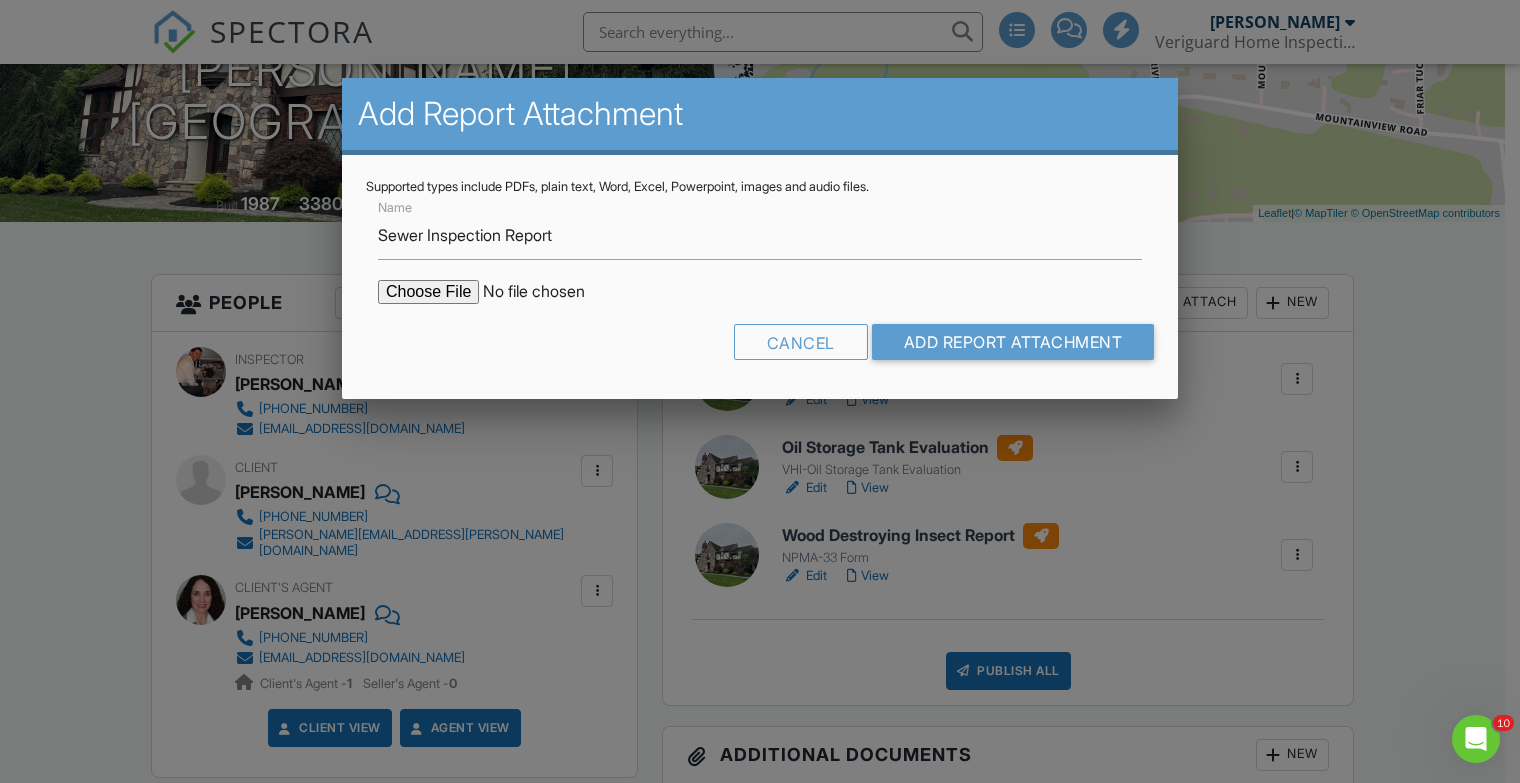 click at bounding box center [548, 292] 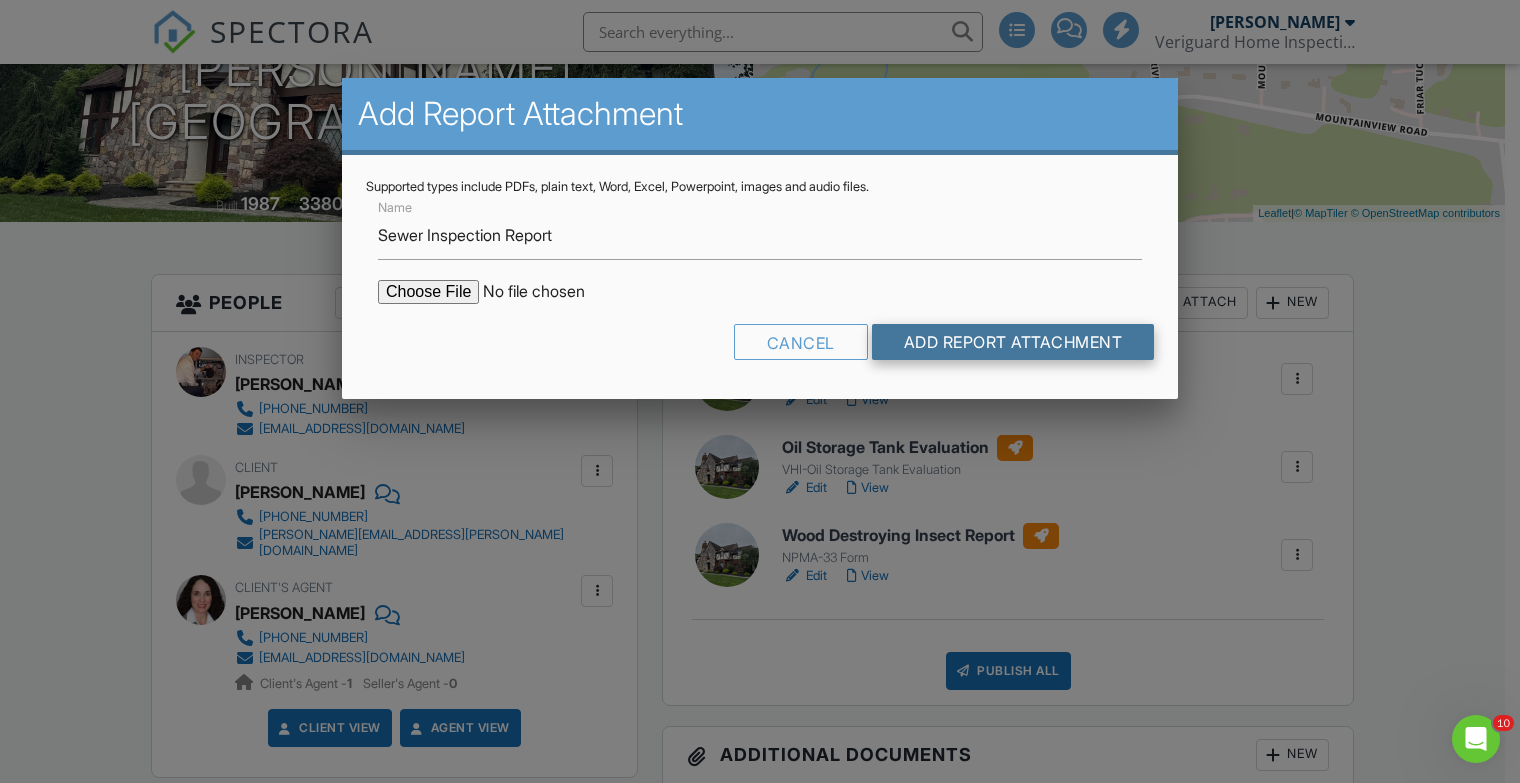 click on "Add Report Attachment" at bounding box center [1013, 342] 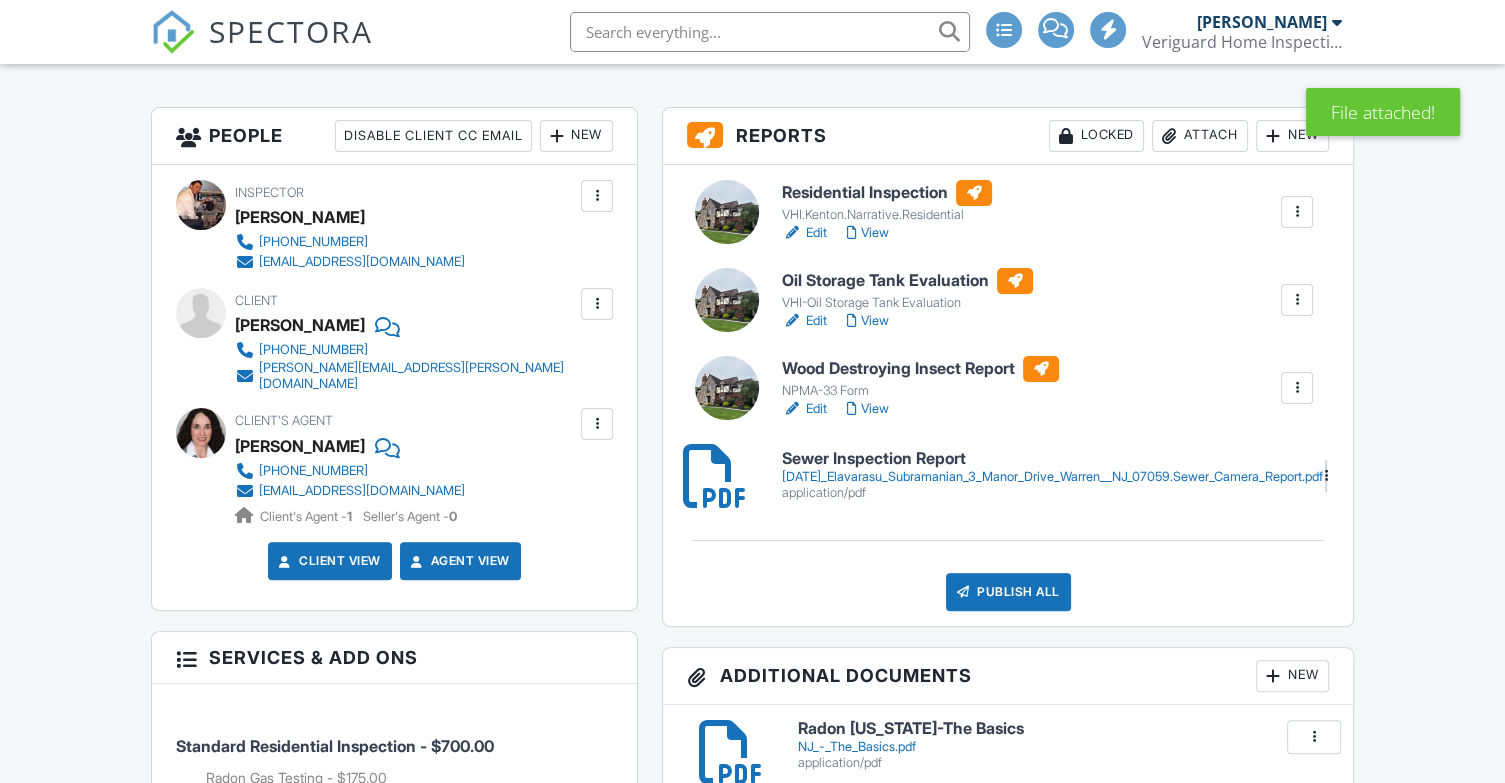 scroll, scrollTop: 500, scrollLeft: 0, axis: vertical 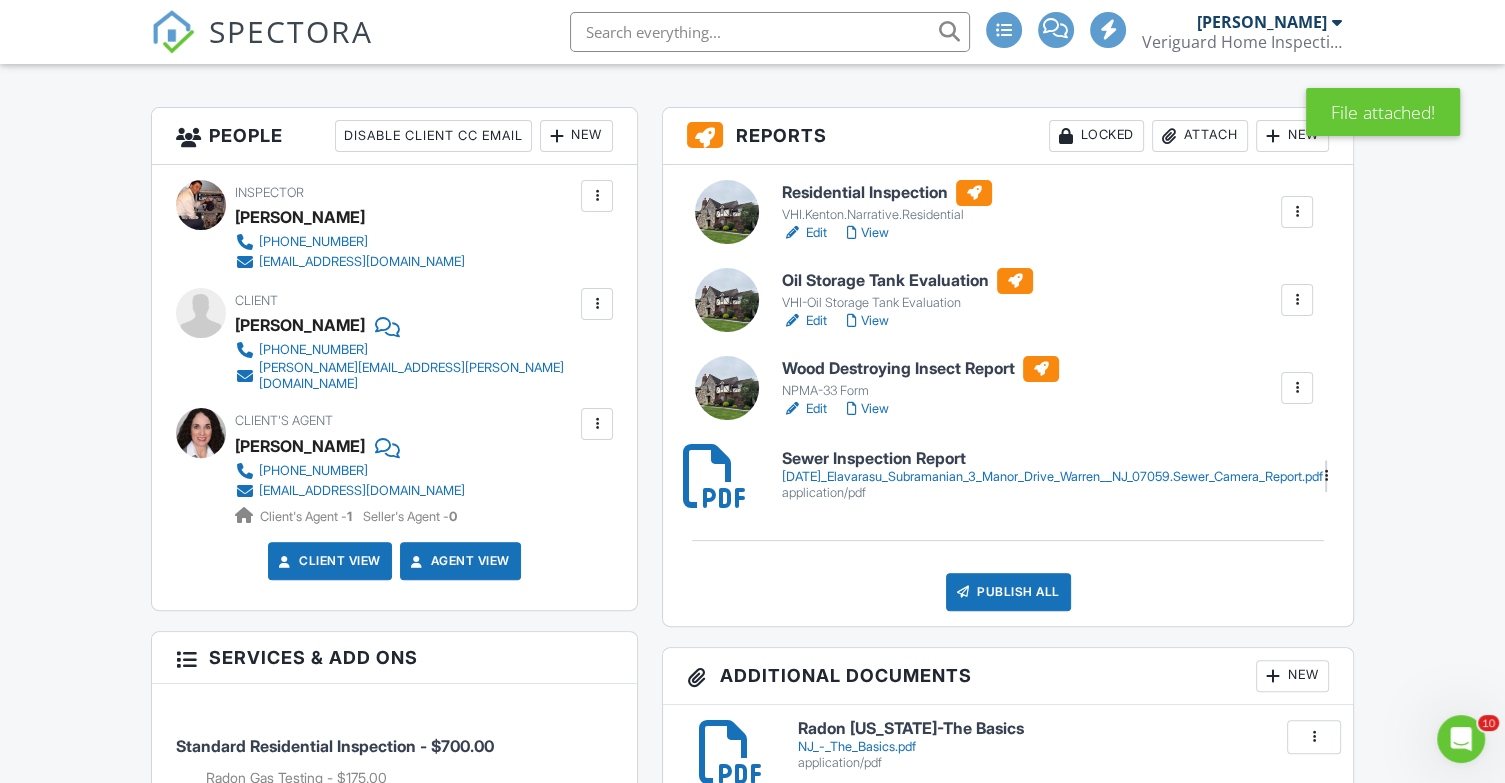 click on "7.11.25_Elavarasu_Subramanian_3_Manor_Drive_Warren__NJ_07059.Sewer_Camera_Report.pdf" at bounding box center (1052, 477) 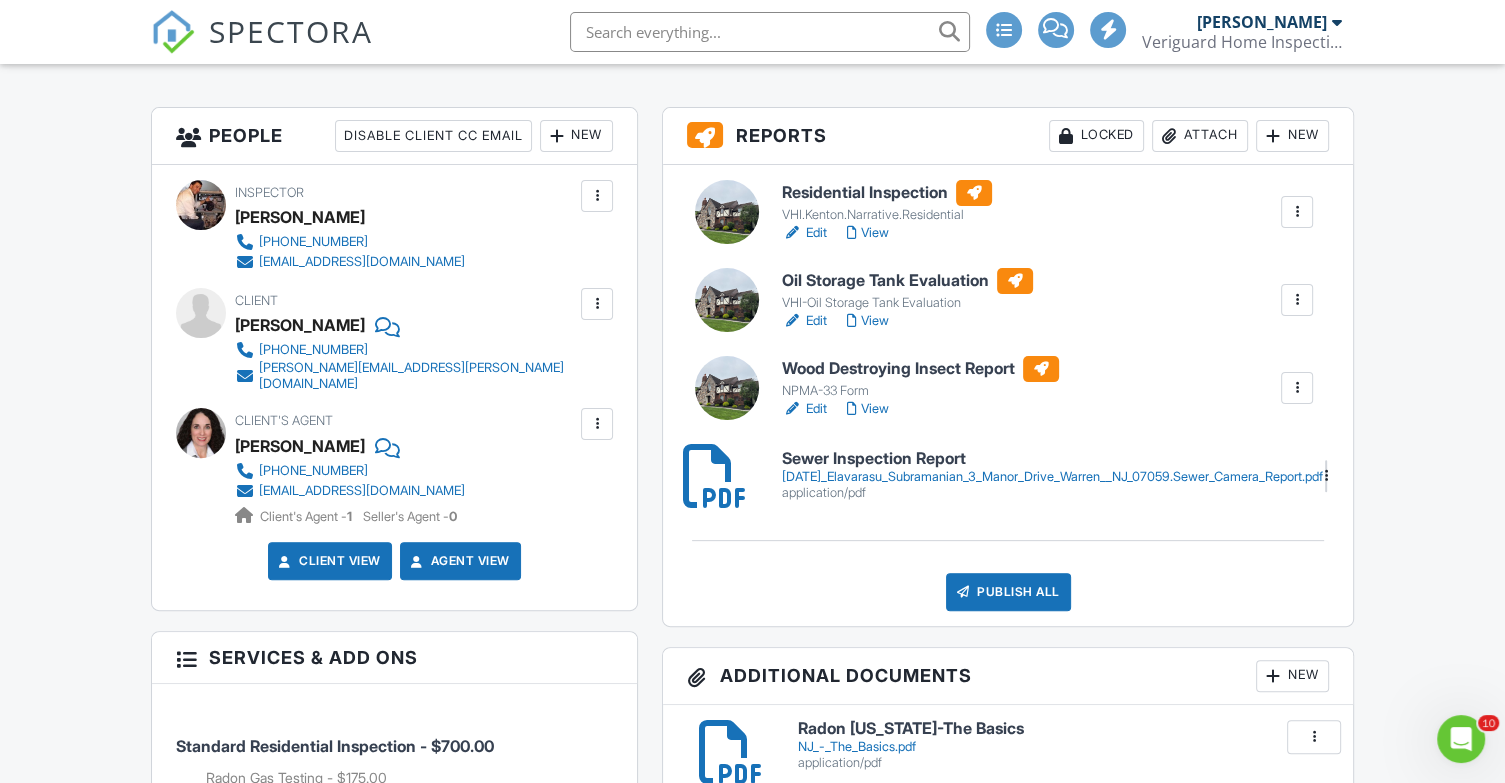 scroll, scrollTop: 0, scrollLeft: 0, axis: both 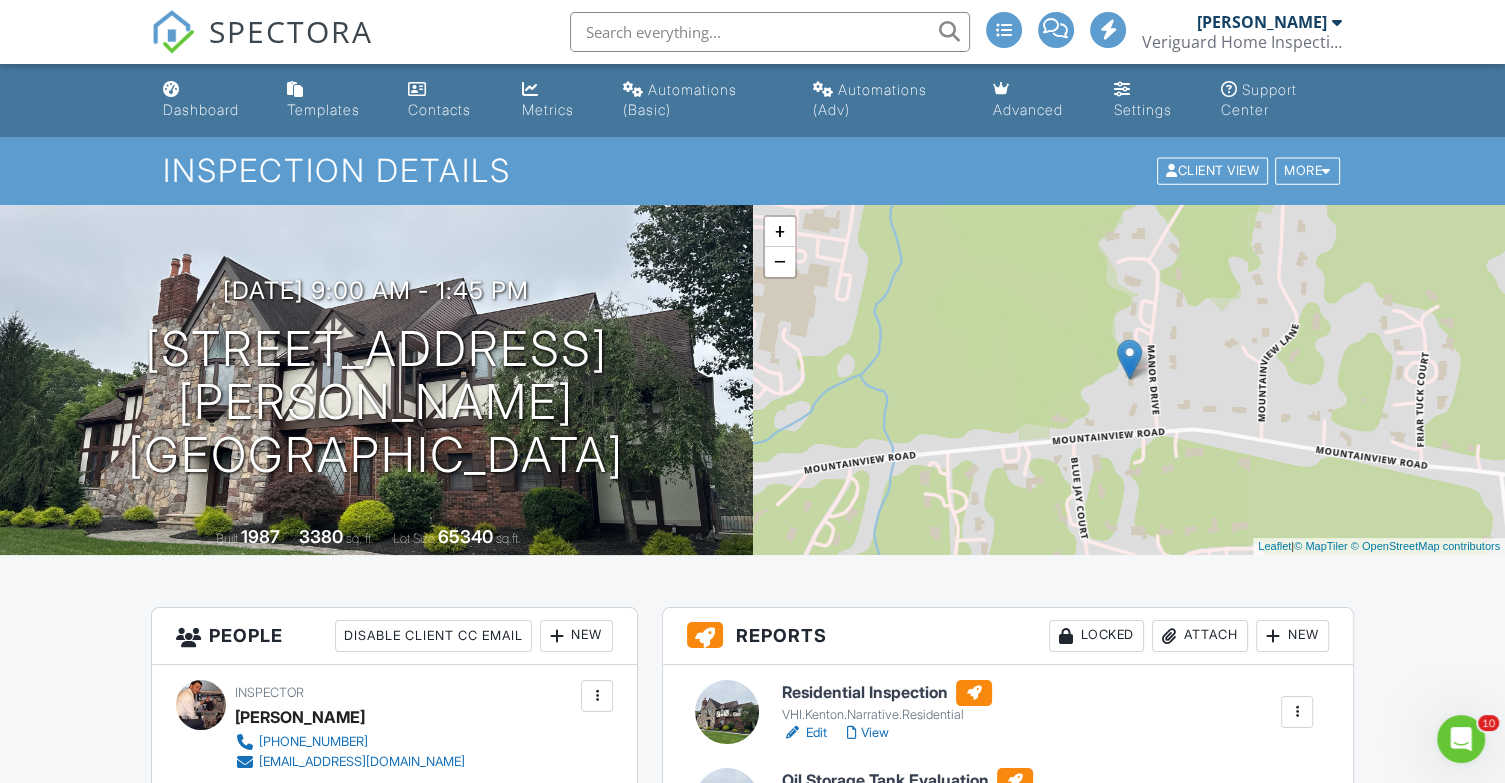 click on "Dashboard" at bounding box center (201, 109) 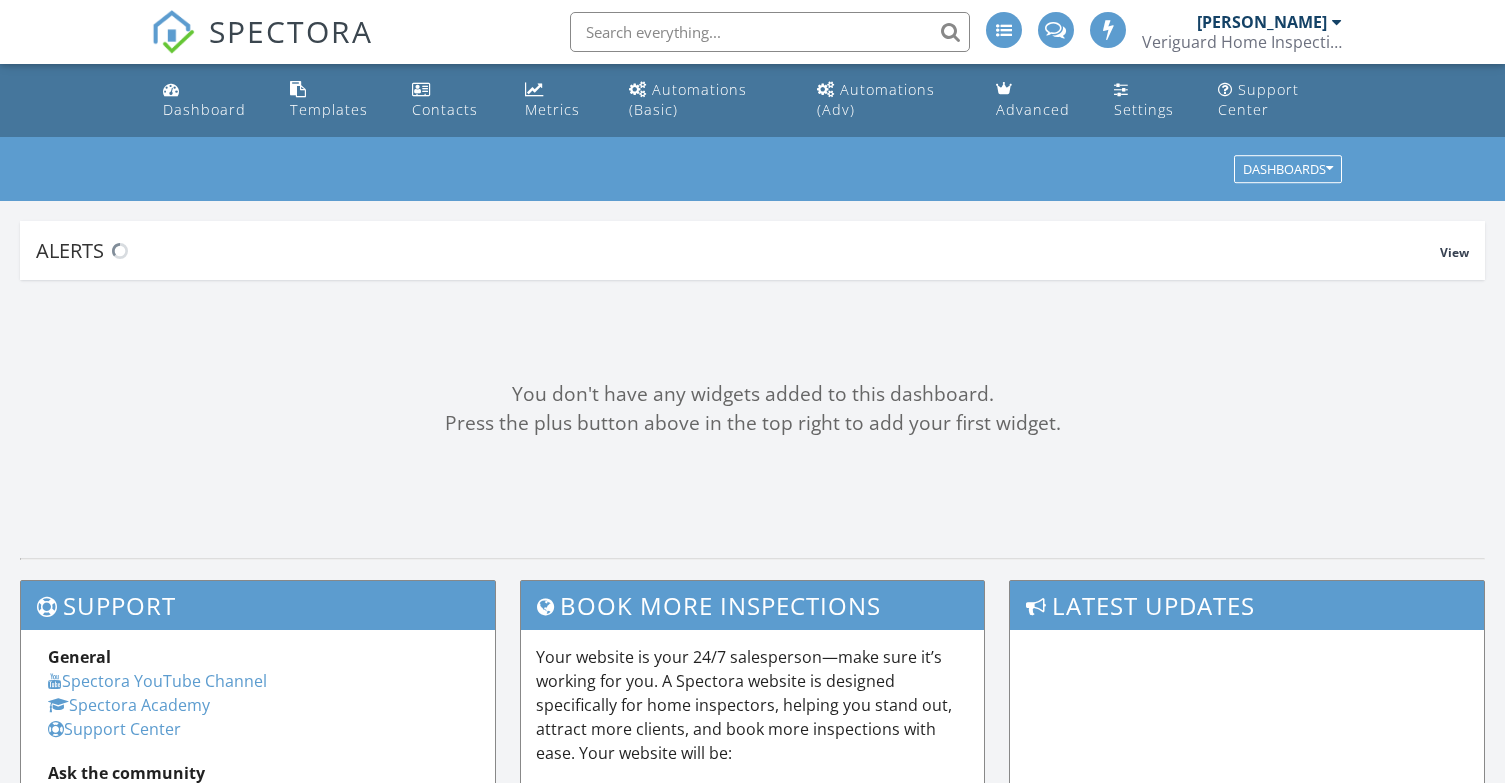 scroll, scrollTop: 0, scrollLeft: 0, axis: both 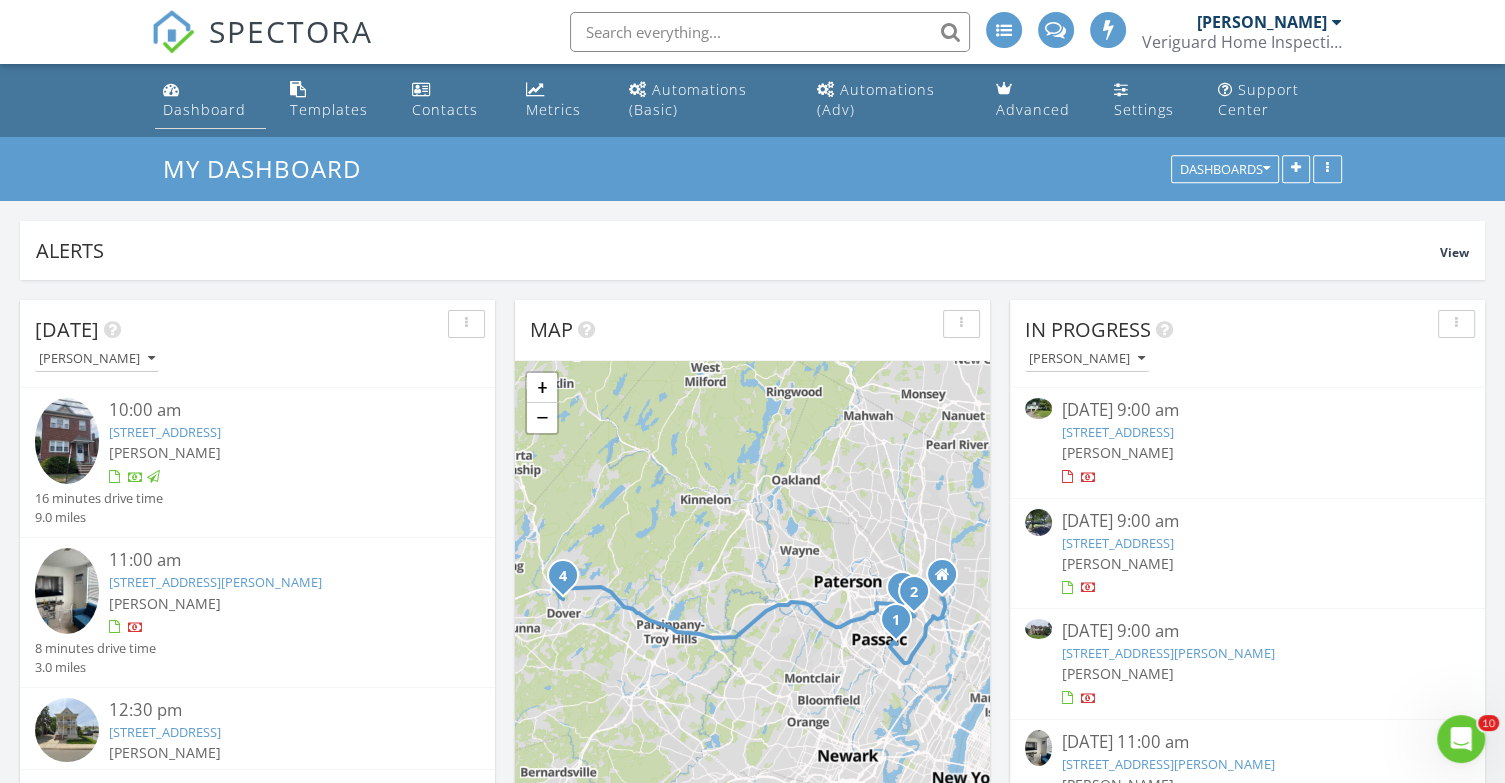 click on "Dashboard" at bounding box center [204, 109] 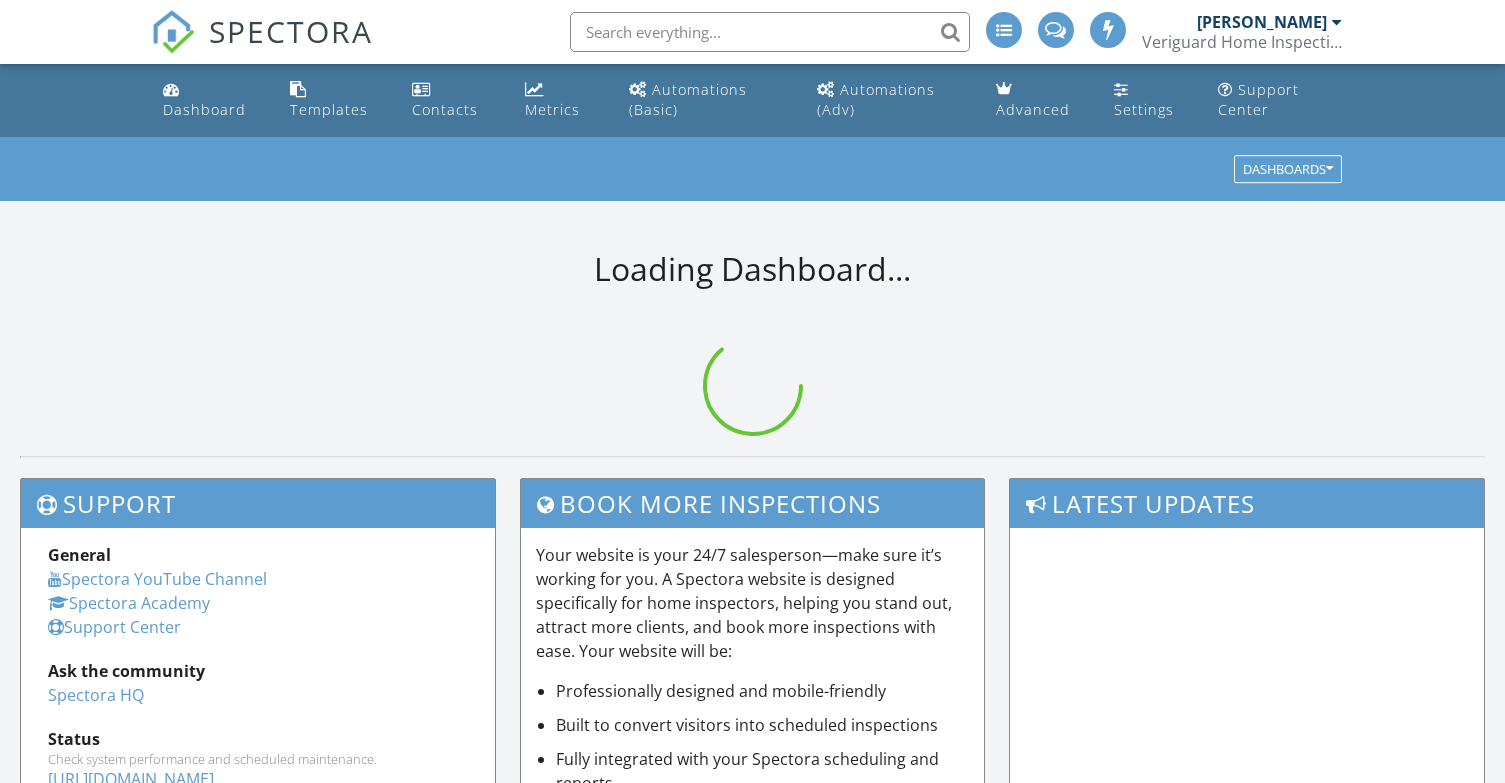 scroll, scrollTop: 0, scrollLeft: 0, axis: both 